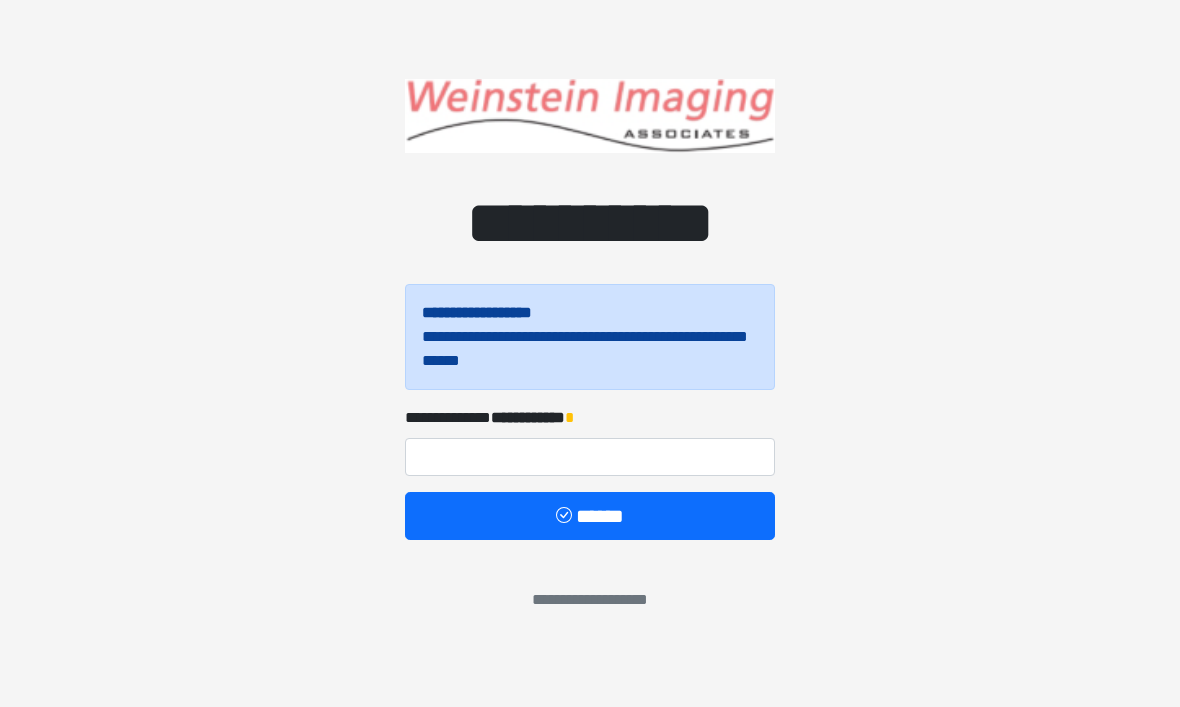 scroll, scrollTop: 0, scrollLeft: 0, axis: both 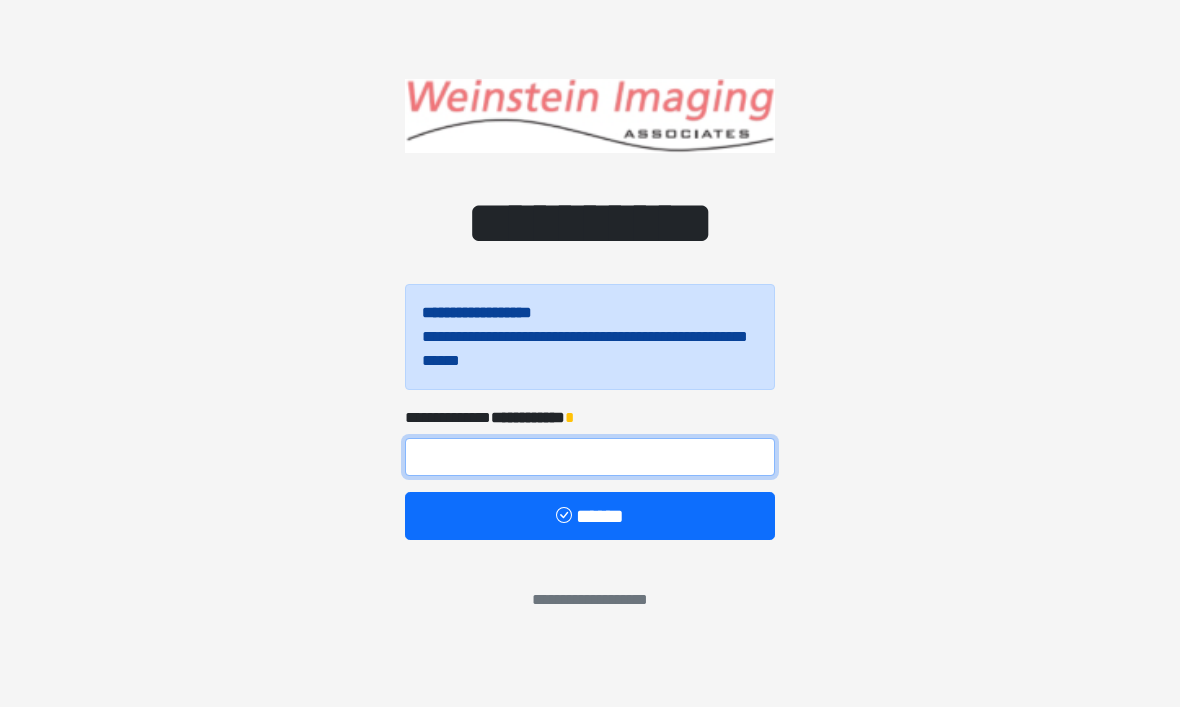 click at bounding box center (590, 457) 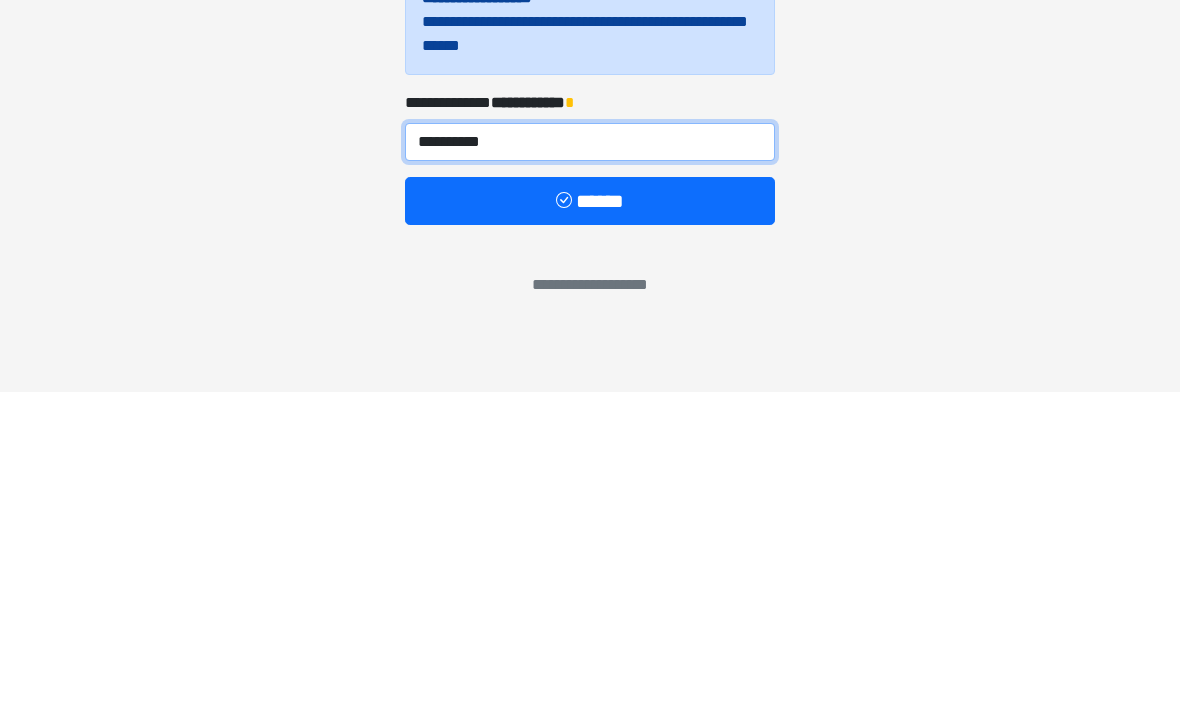 type on "**********" 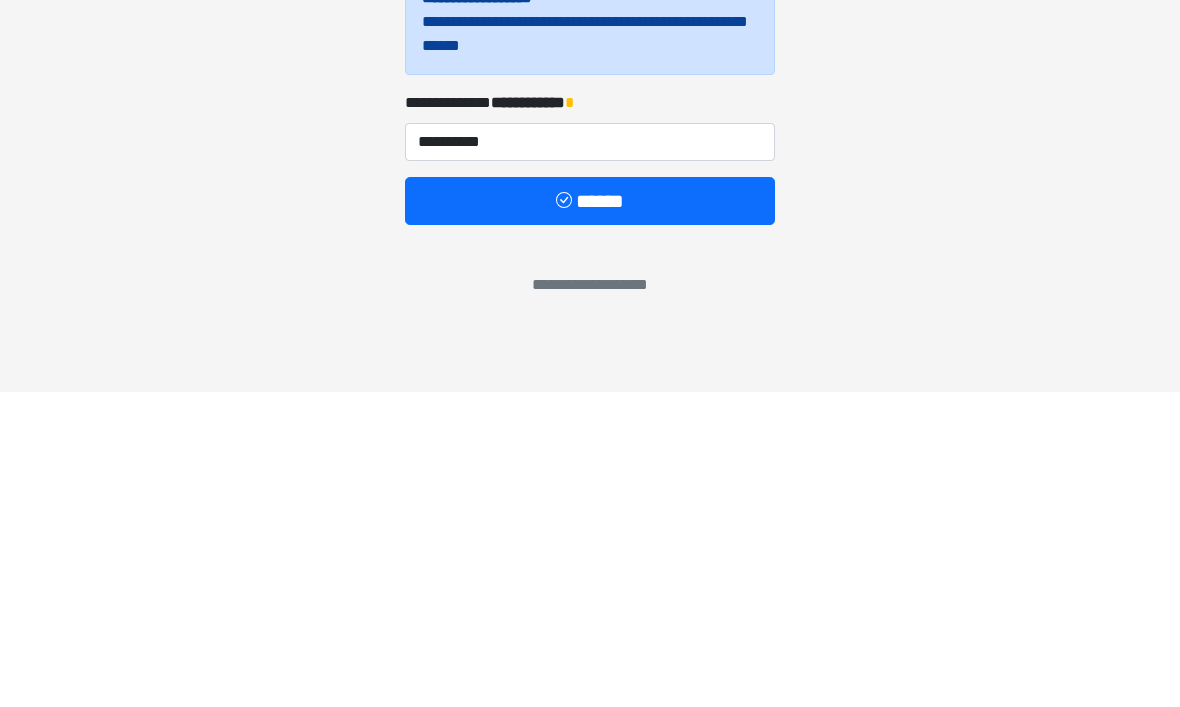 click on "******" at bounding box center [590, 516] 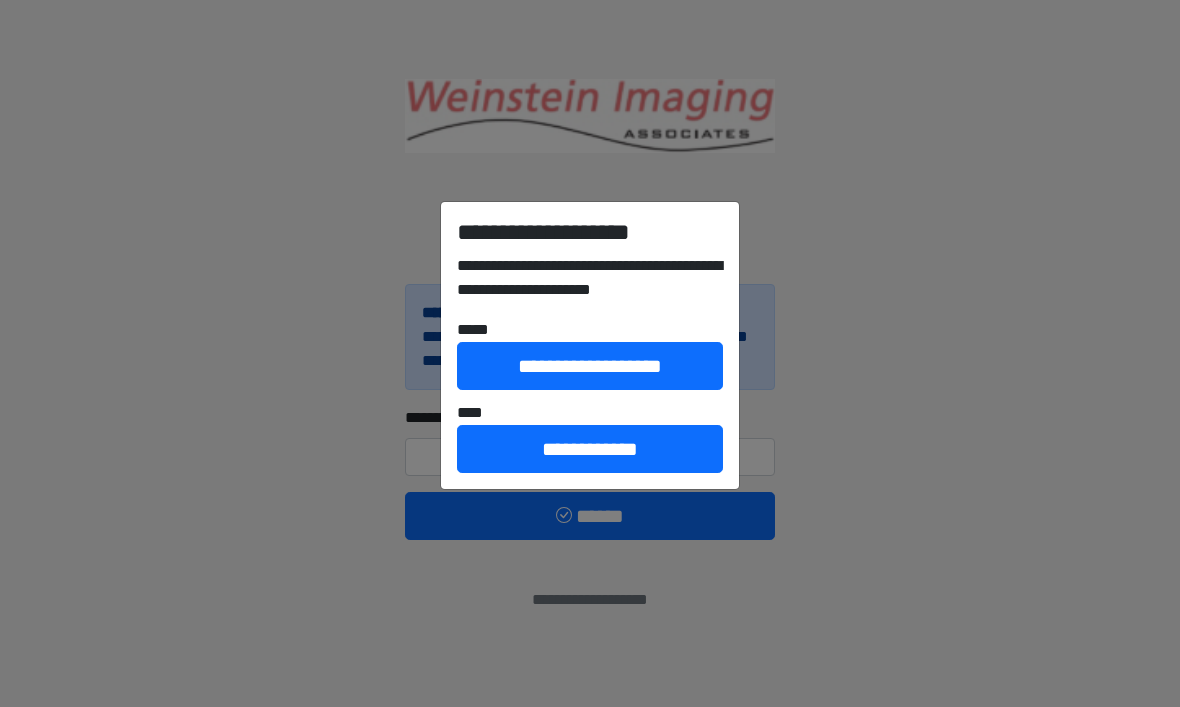 click on "**********" at bounding box center (590, 449) 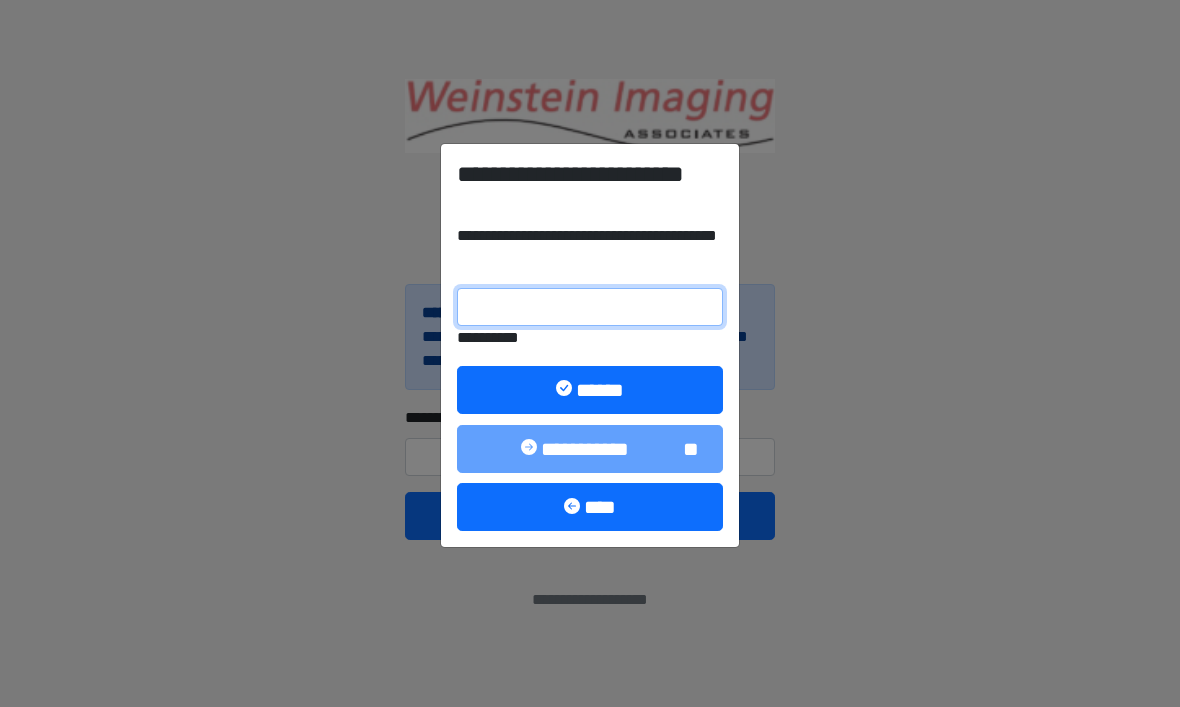 click on "**********" at bounding box center (590, 307) 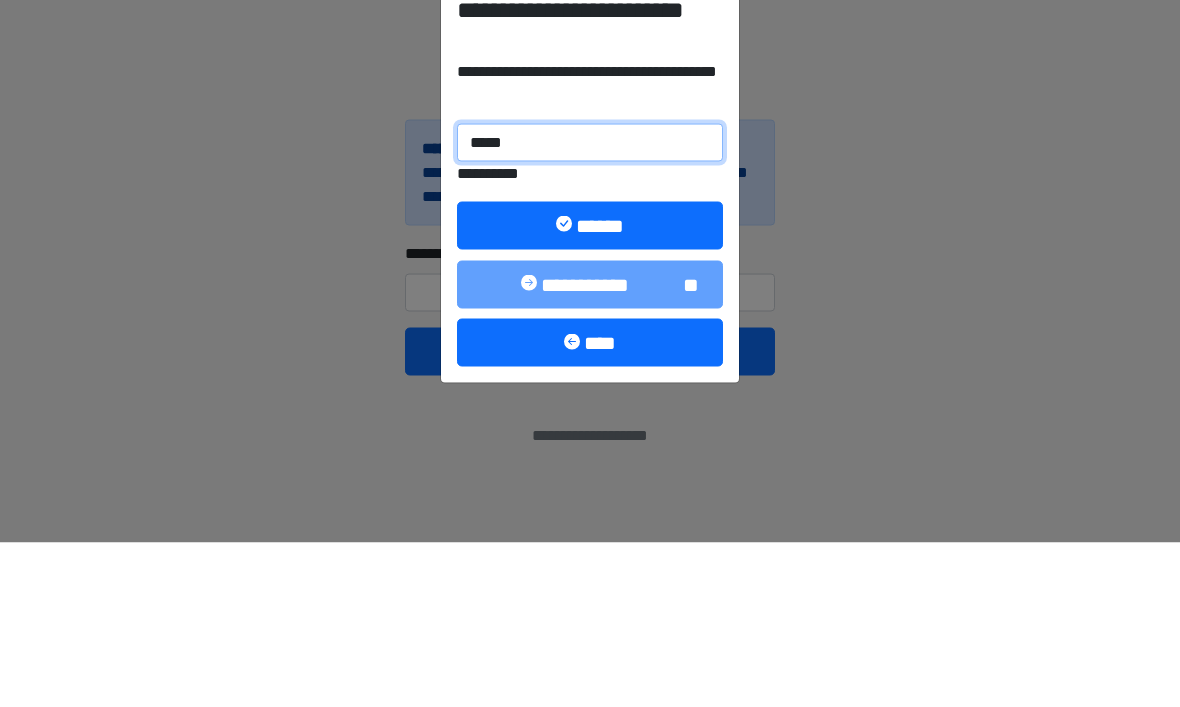 type on "******" 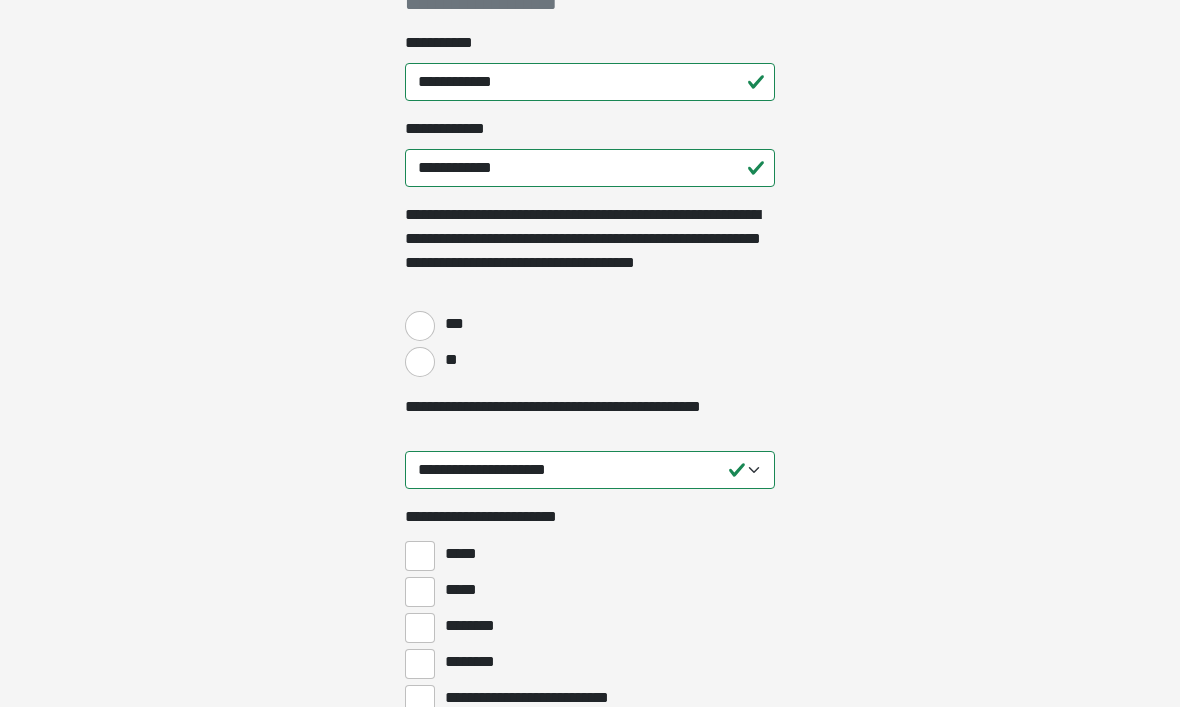 scroll, scrollTop: 336, scrollLeft: 0, axis: vertical 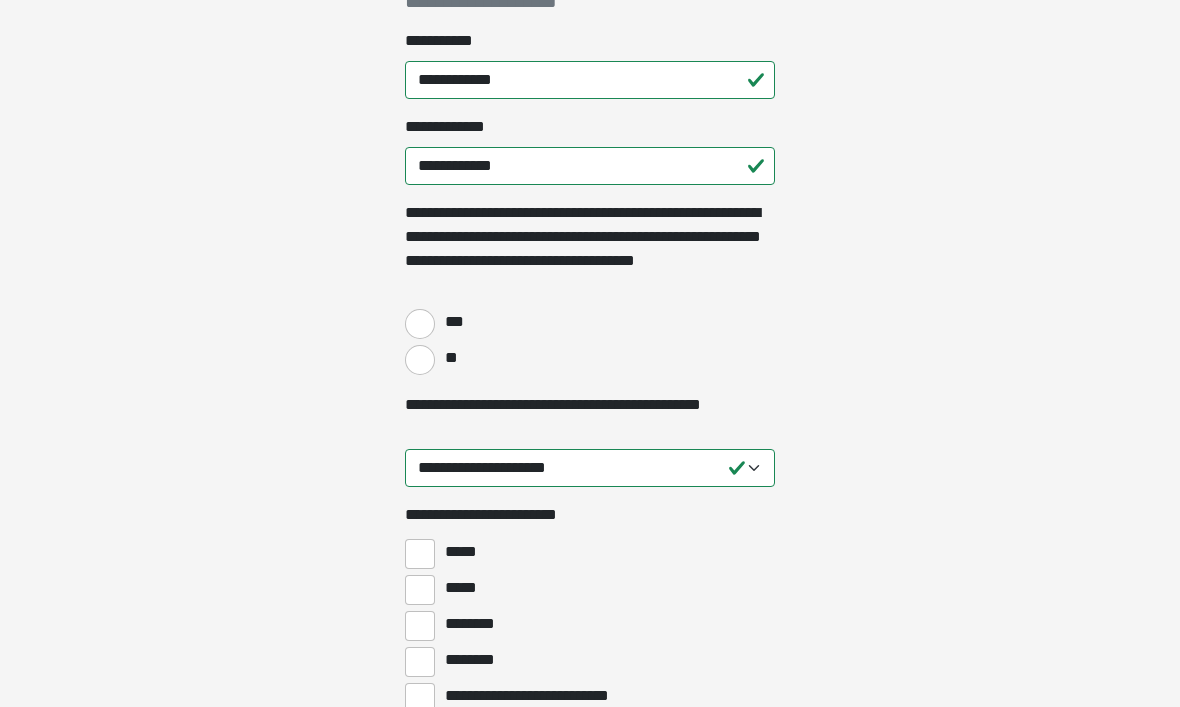 click on "***" at bounding box center [420, 324] 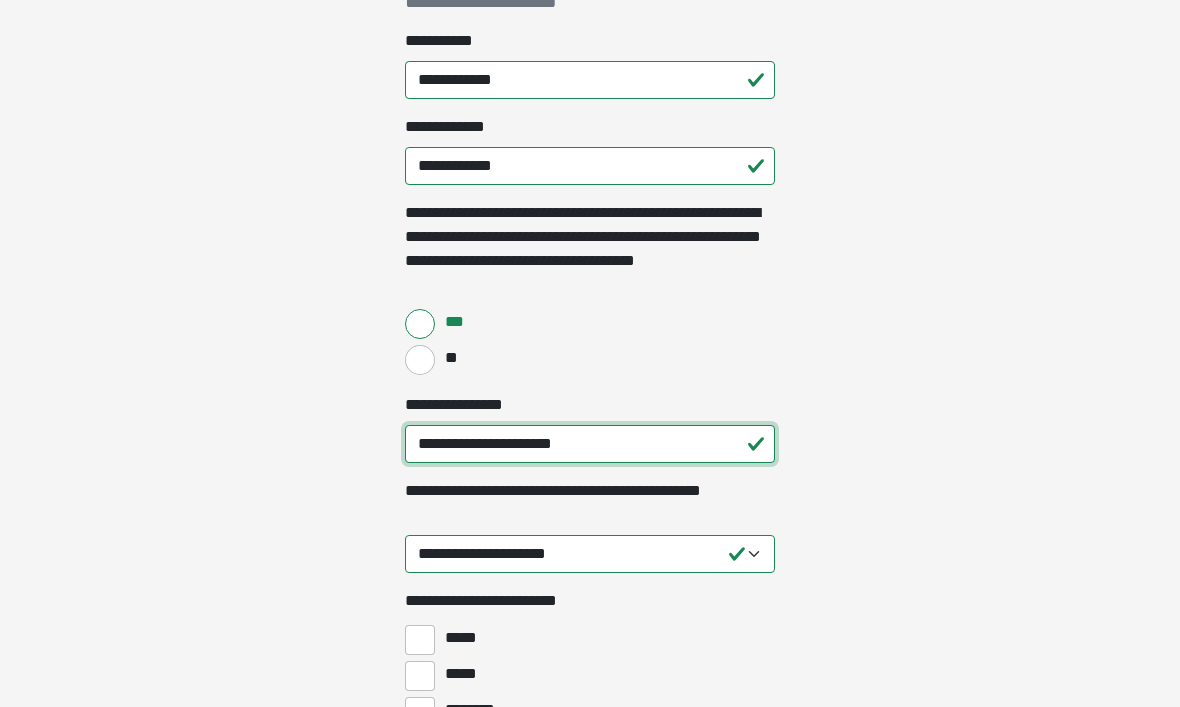 click on "**********" at bounding box center (590, 444) 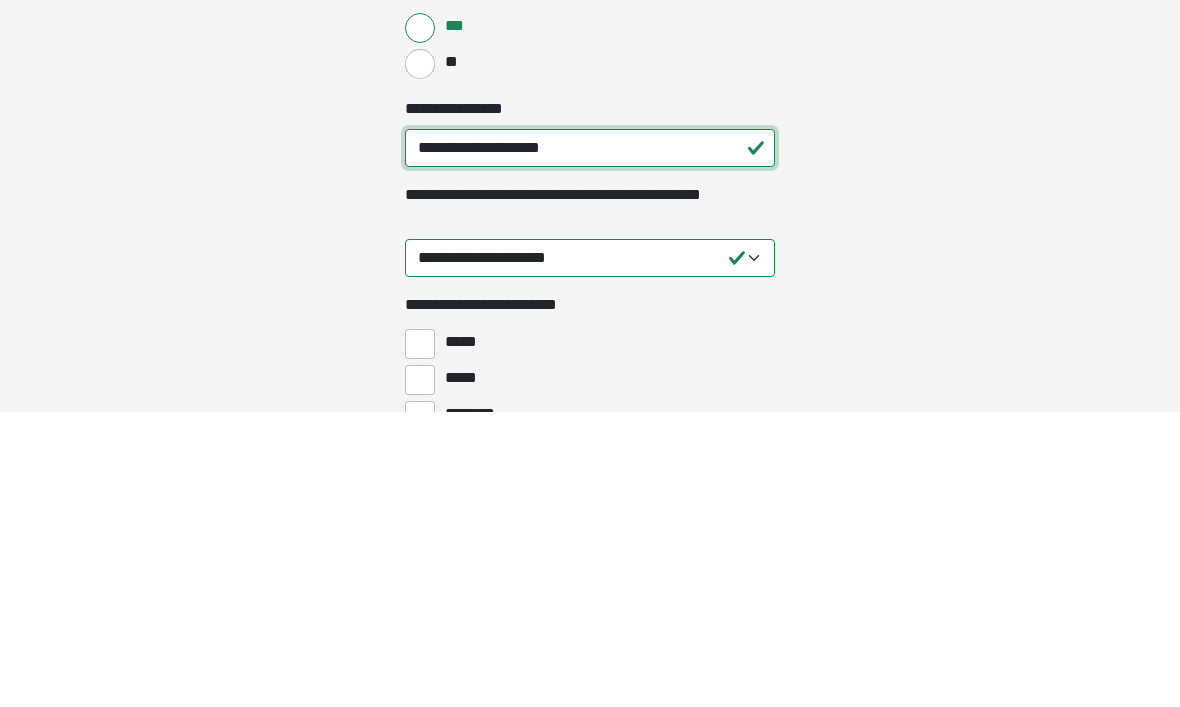 type on "**********" 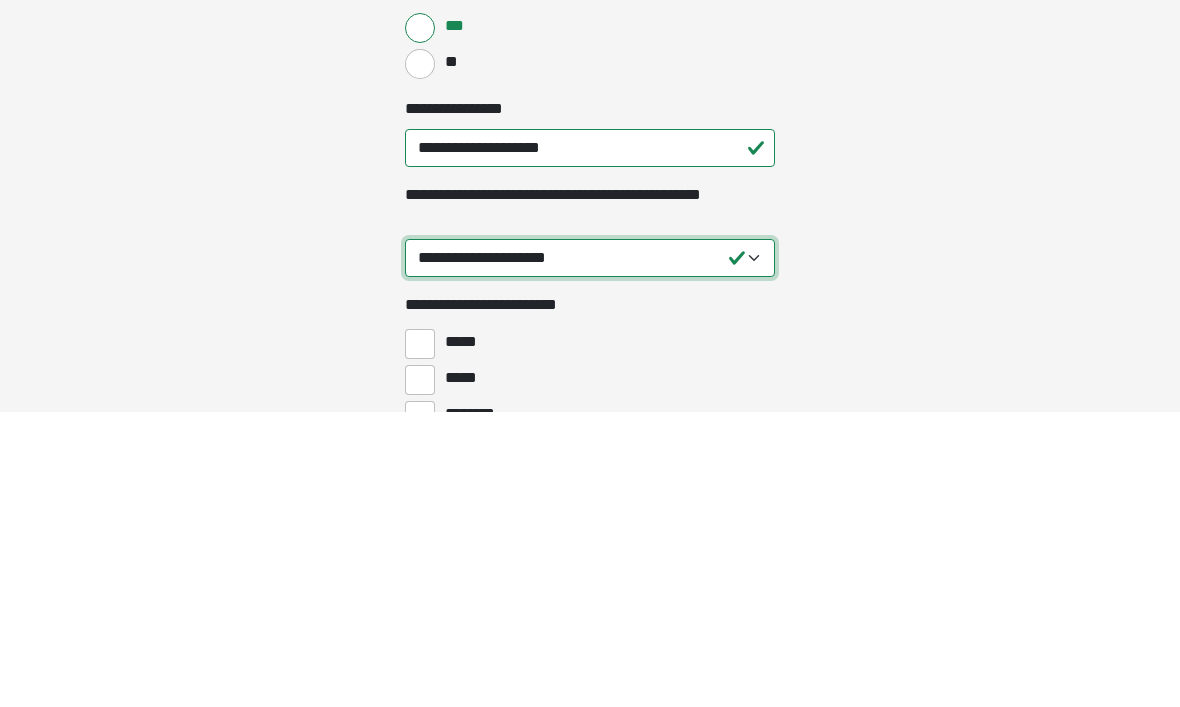click on "**********" at bounding box center (590, 554) 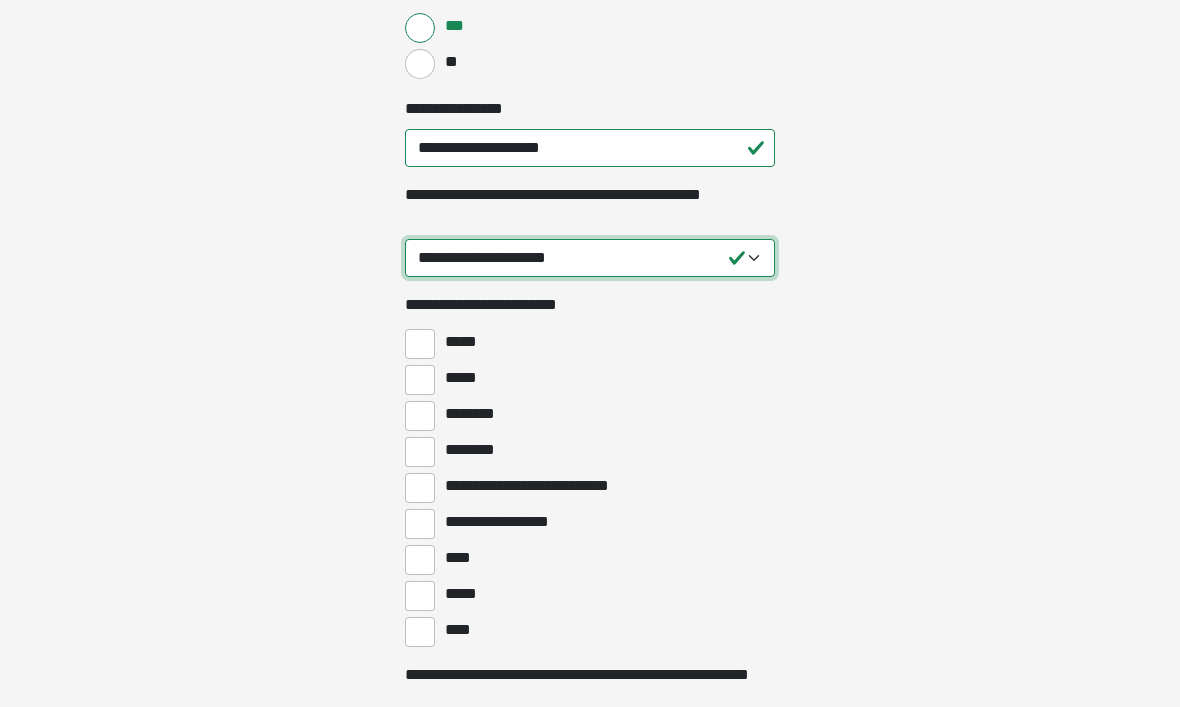 select on "****" 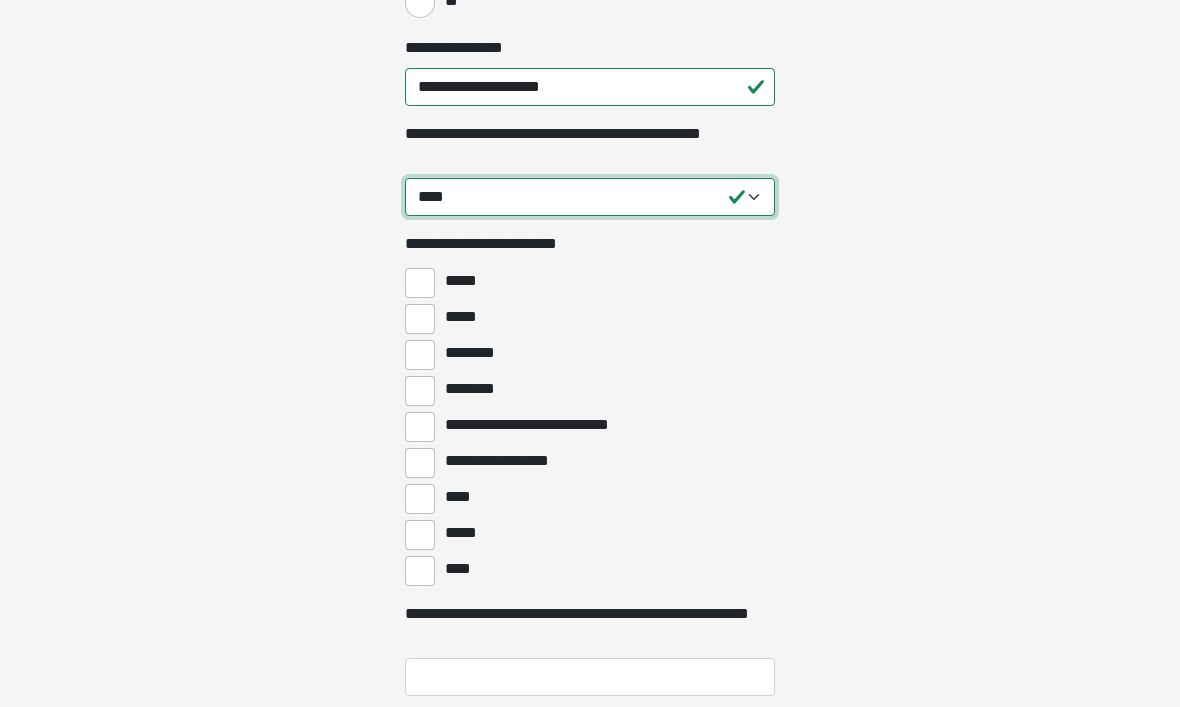 scroll, scrollTop: 693, scrollLeft: 0, axis: vertical 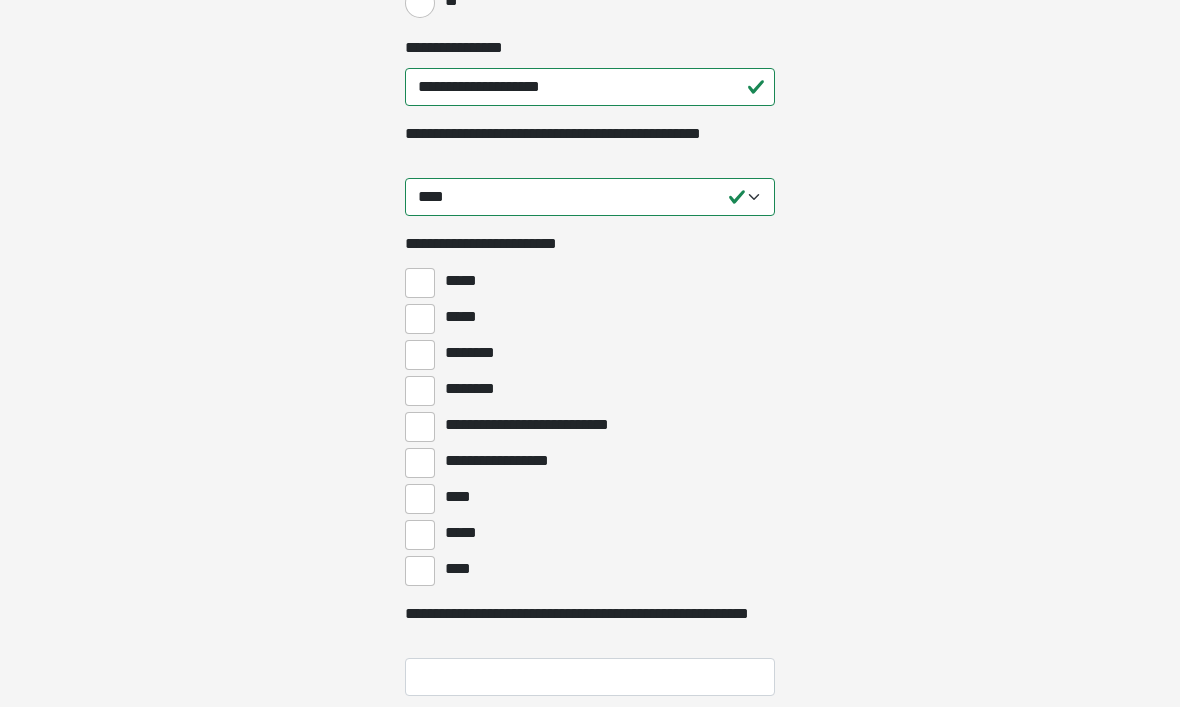 click on "*****" at bounding box center (420, 283) 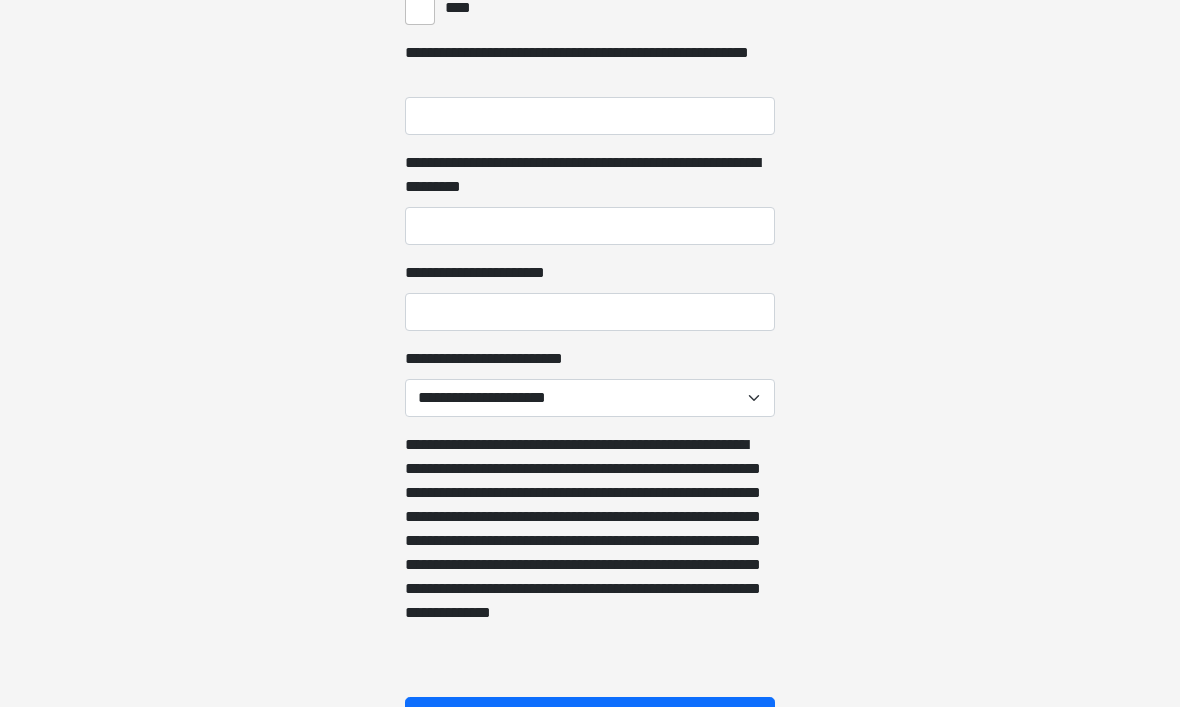 scroll, scrollTop: 1262, scrollLeft: 0, axis: vertical 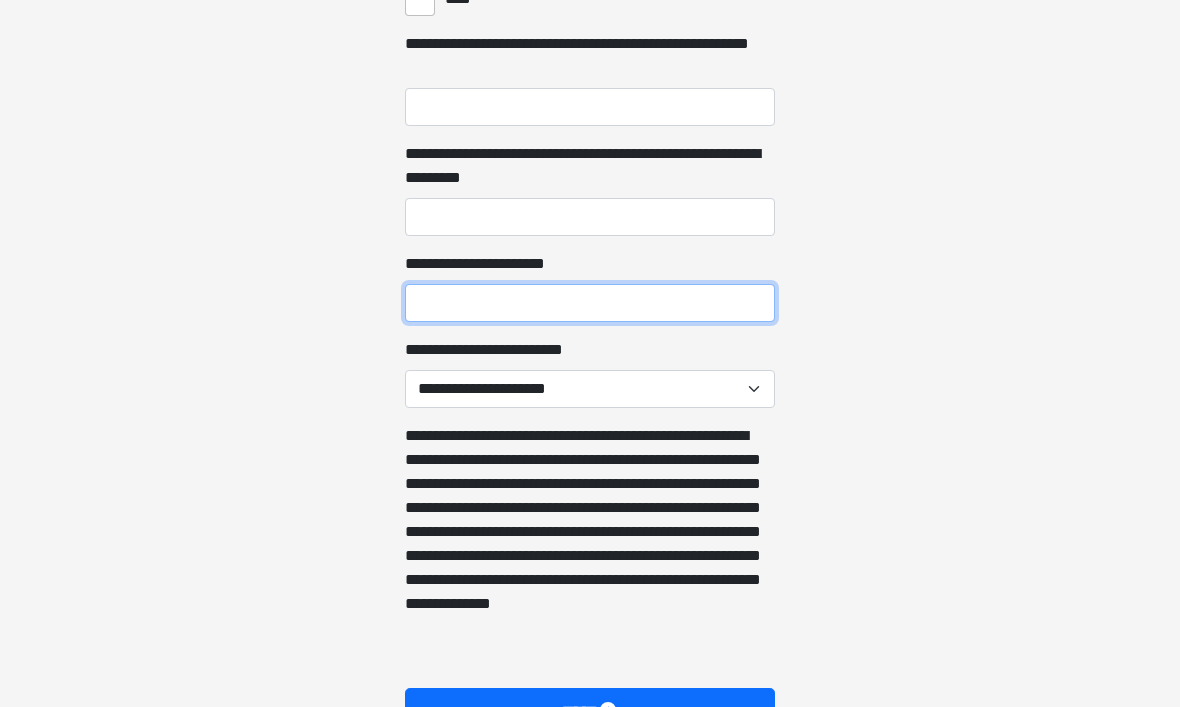 click on "**********" at bounding box center (590, 304) 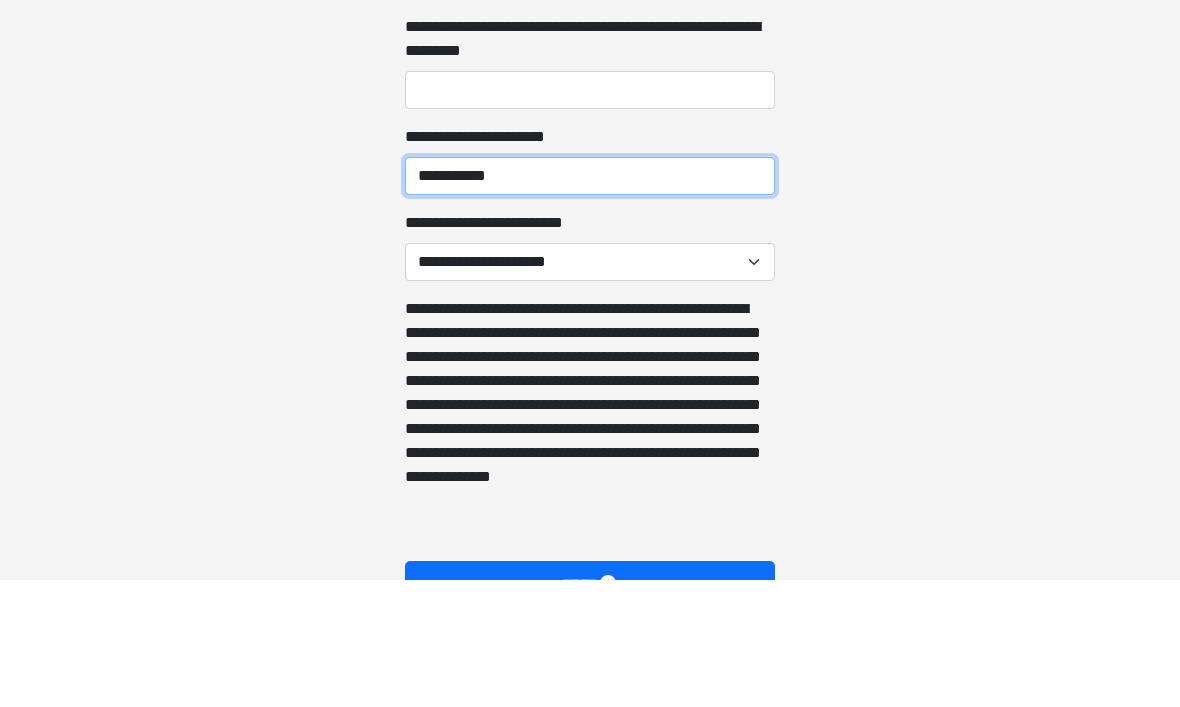 type on "**********" 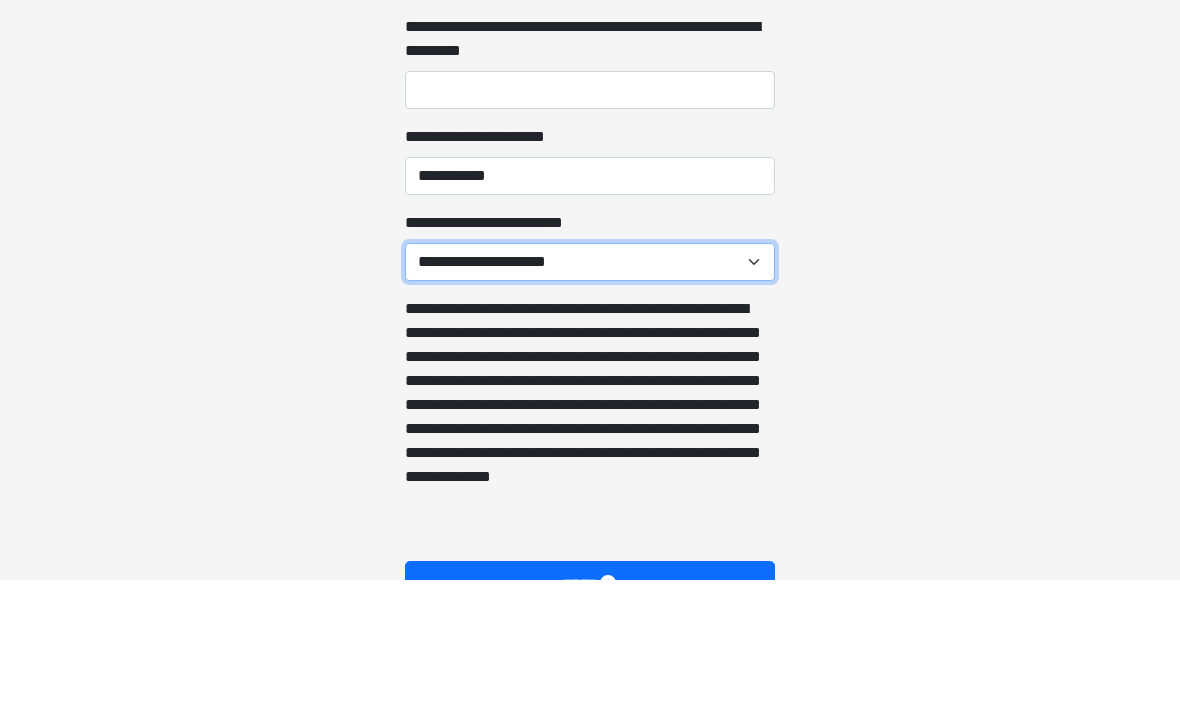 click on "**********" at bounding box center (590, 390) 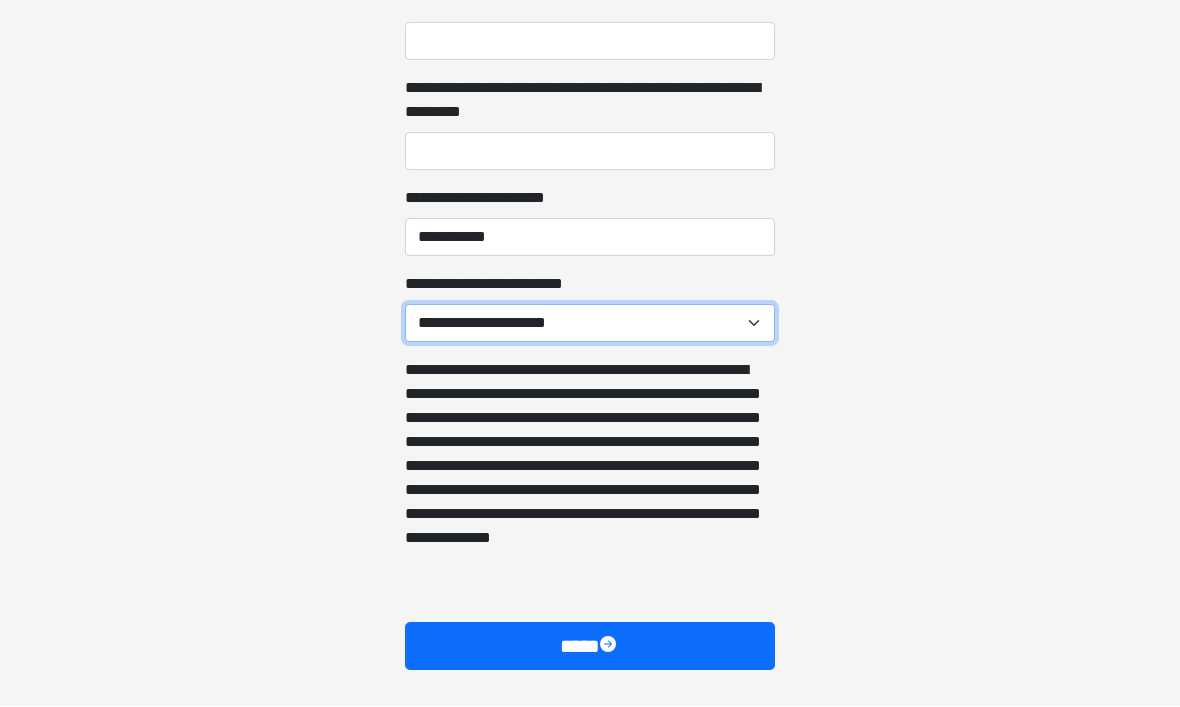 select on "*****" 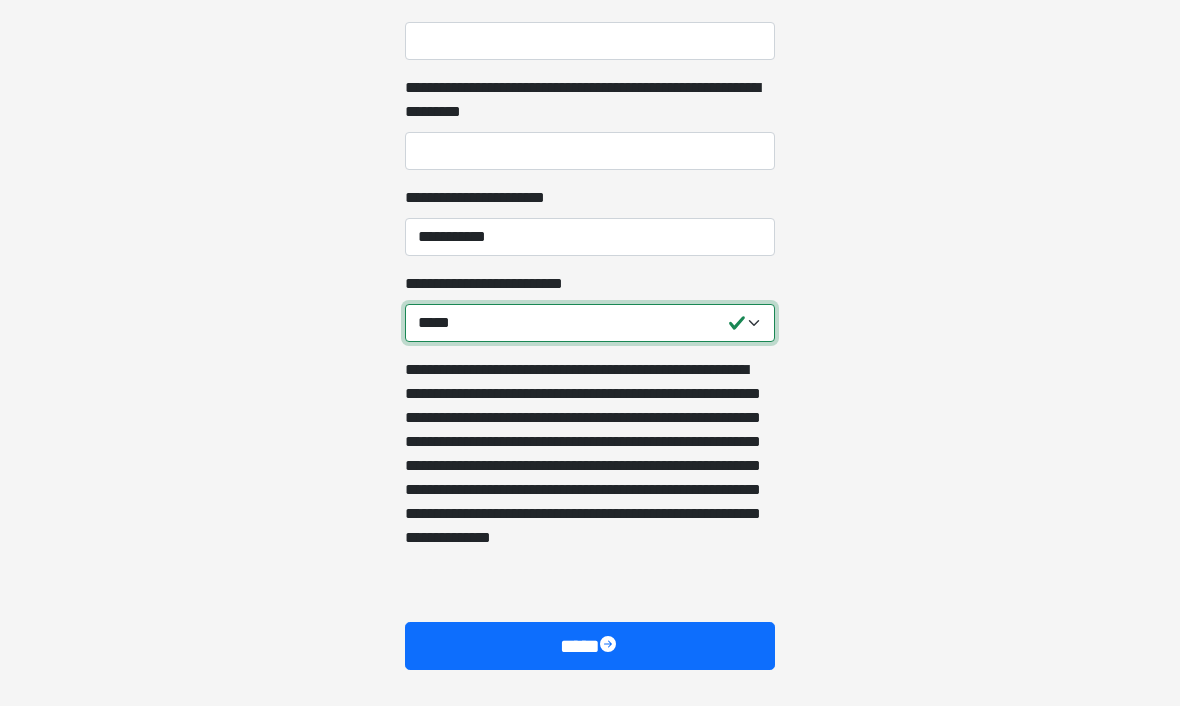 scroll, scrollTop: 1328, scrollLeft: 0, axis: vertical 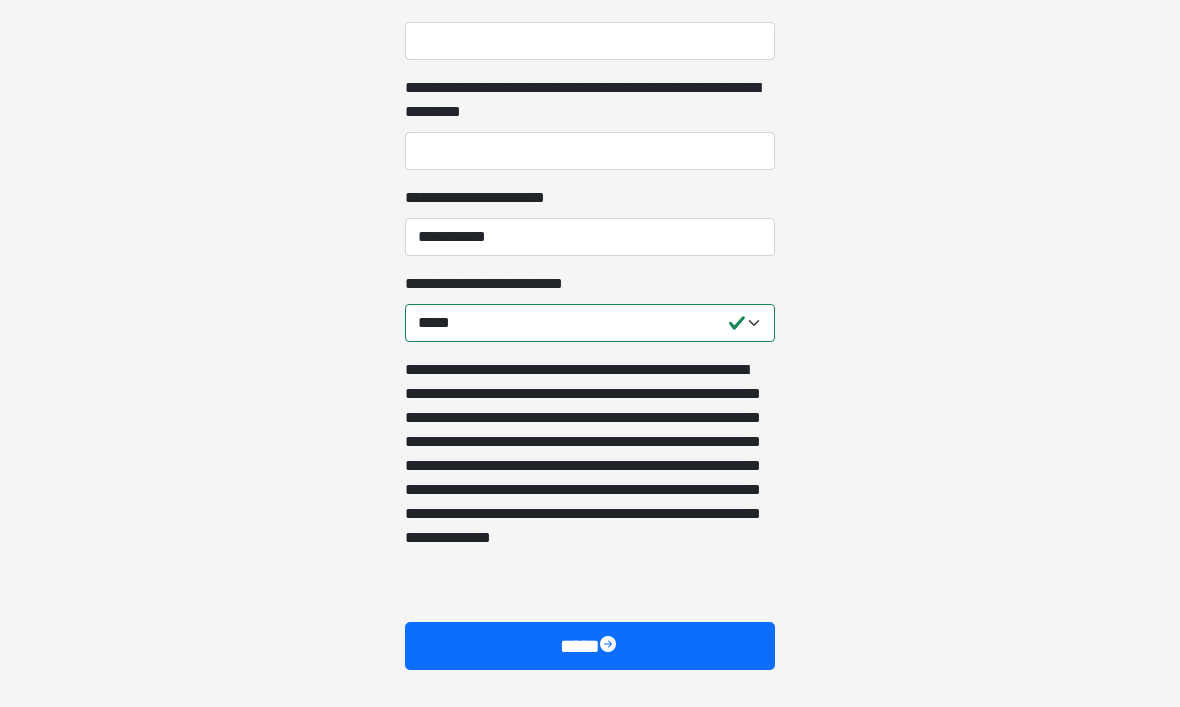 click on "****" at bounding box center [590, 647] 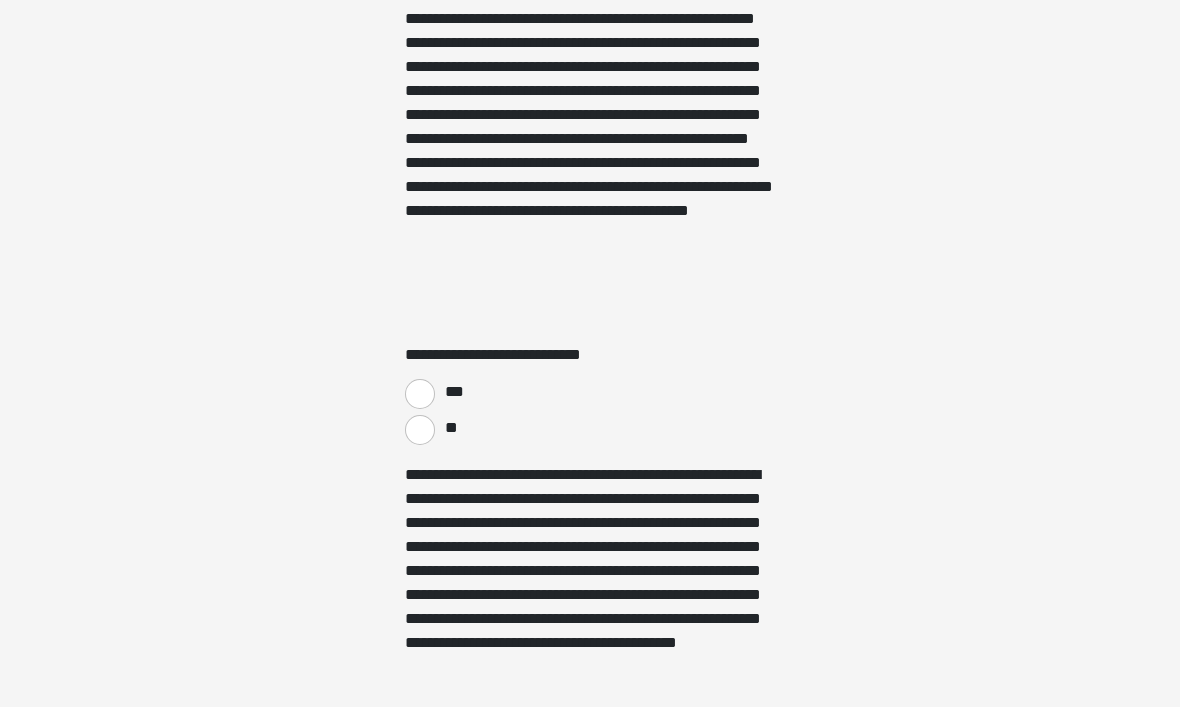 scroll, scrollTop: 3390, scrollLeft: 0, axis: vertical 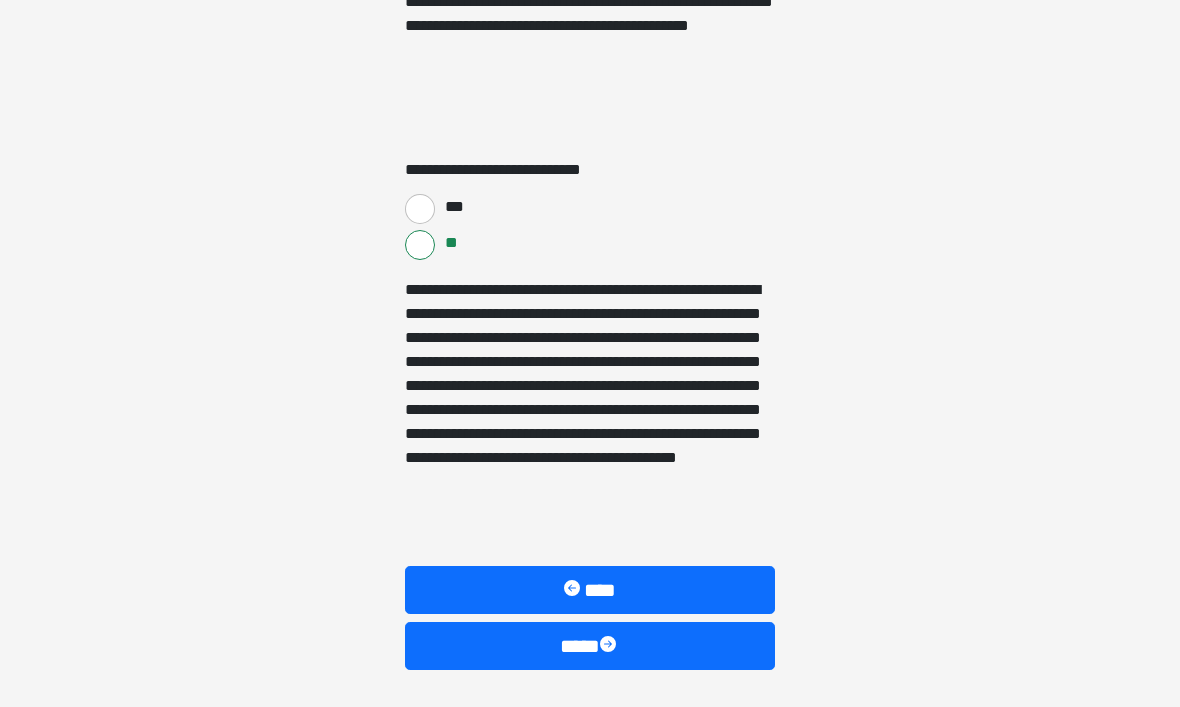 click at bounding box center [610, 647] 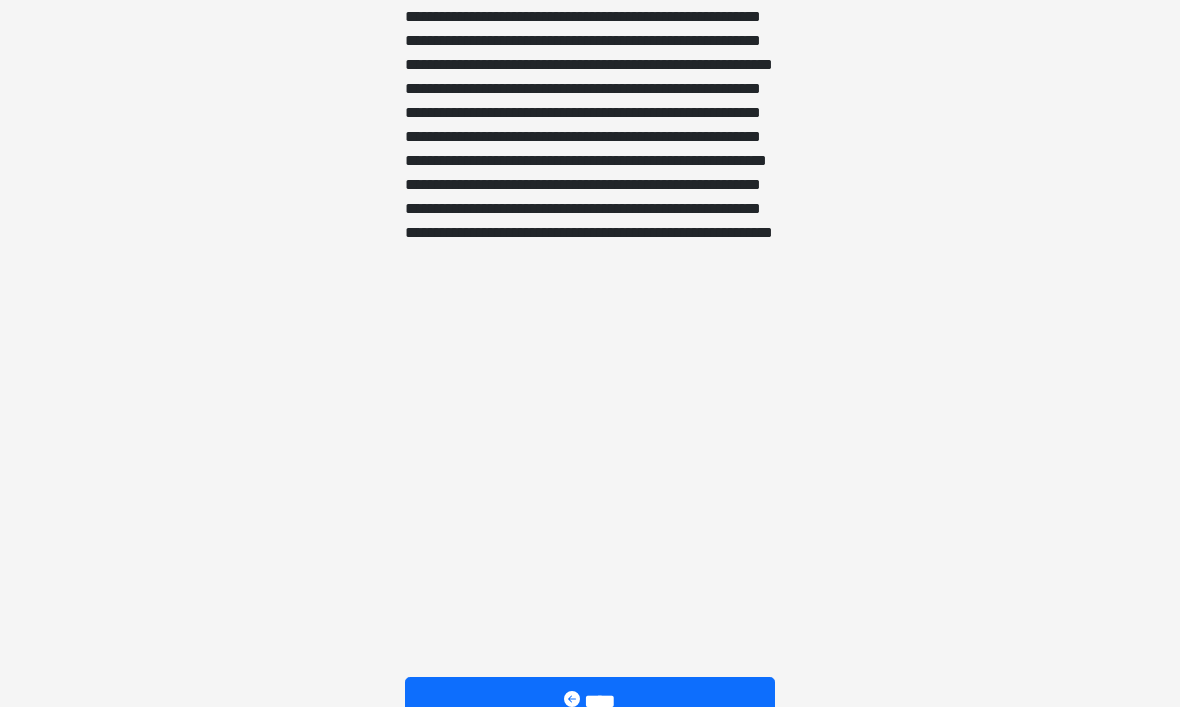 scroll, scrollTop: 1782, scrollLeft: 0, axis: vertical 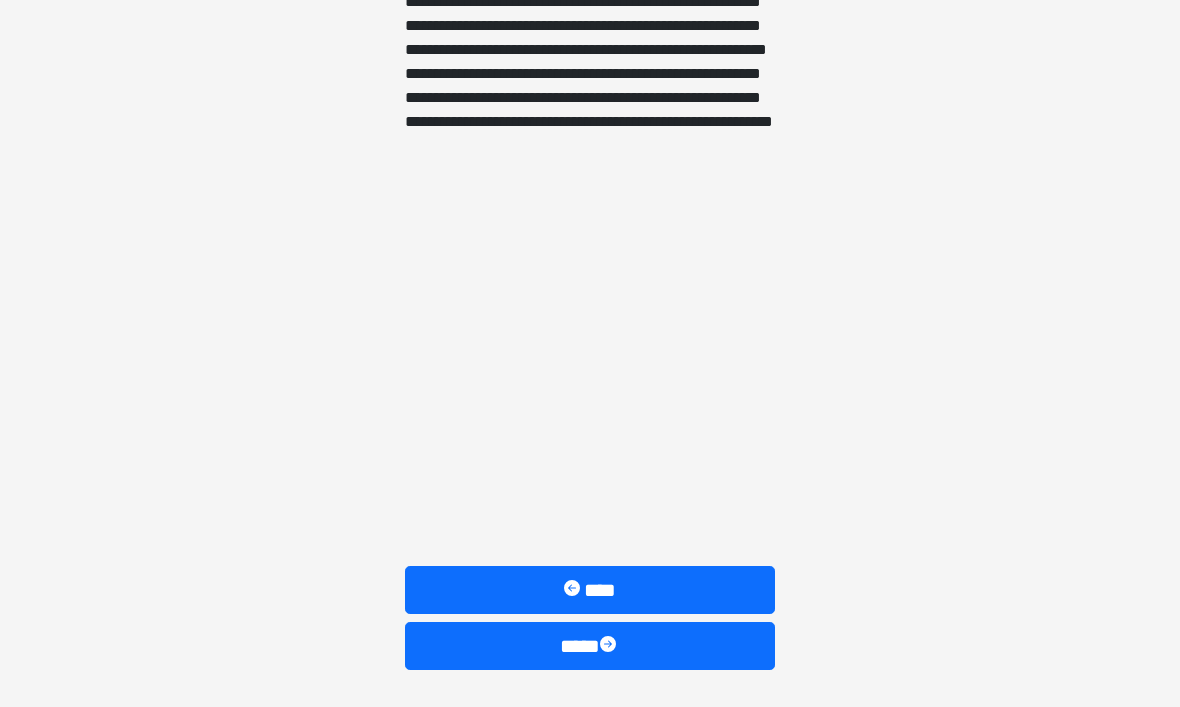 click at bounding box center (610, 647) 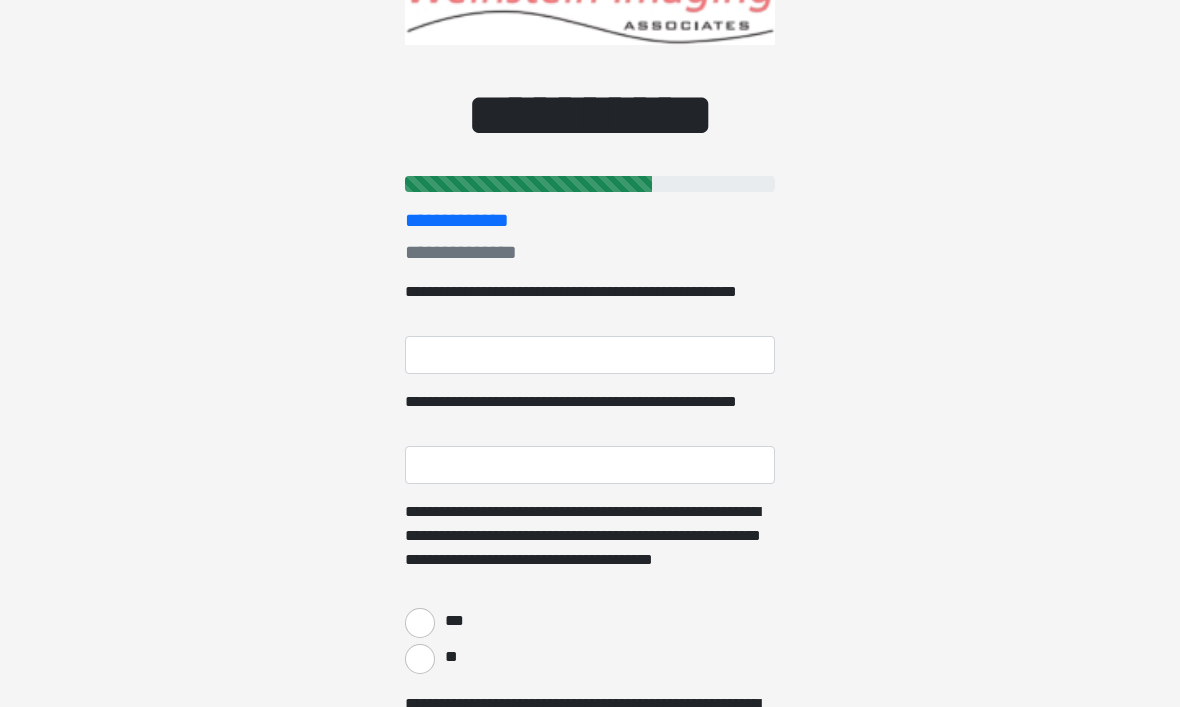 scroll, scrollTop: 0, scrollLeft: 0, axis: both 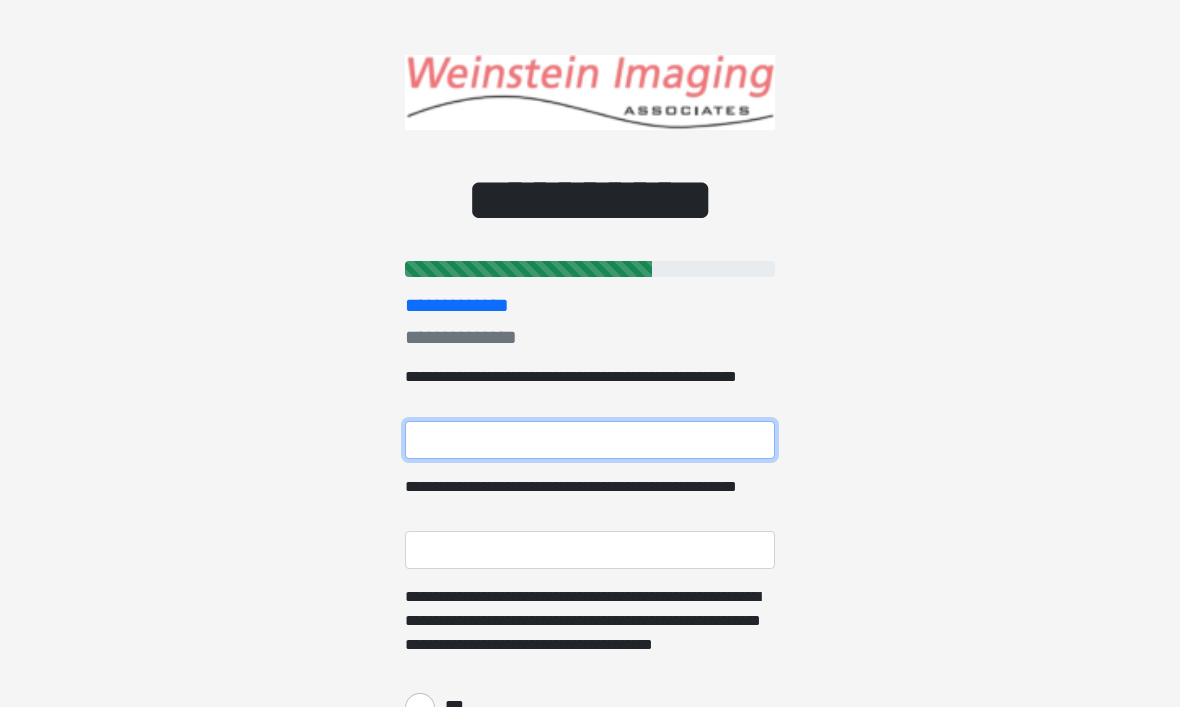 click on "**********" at bounding box center [590, 440] 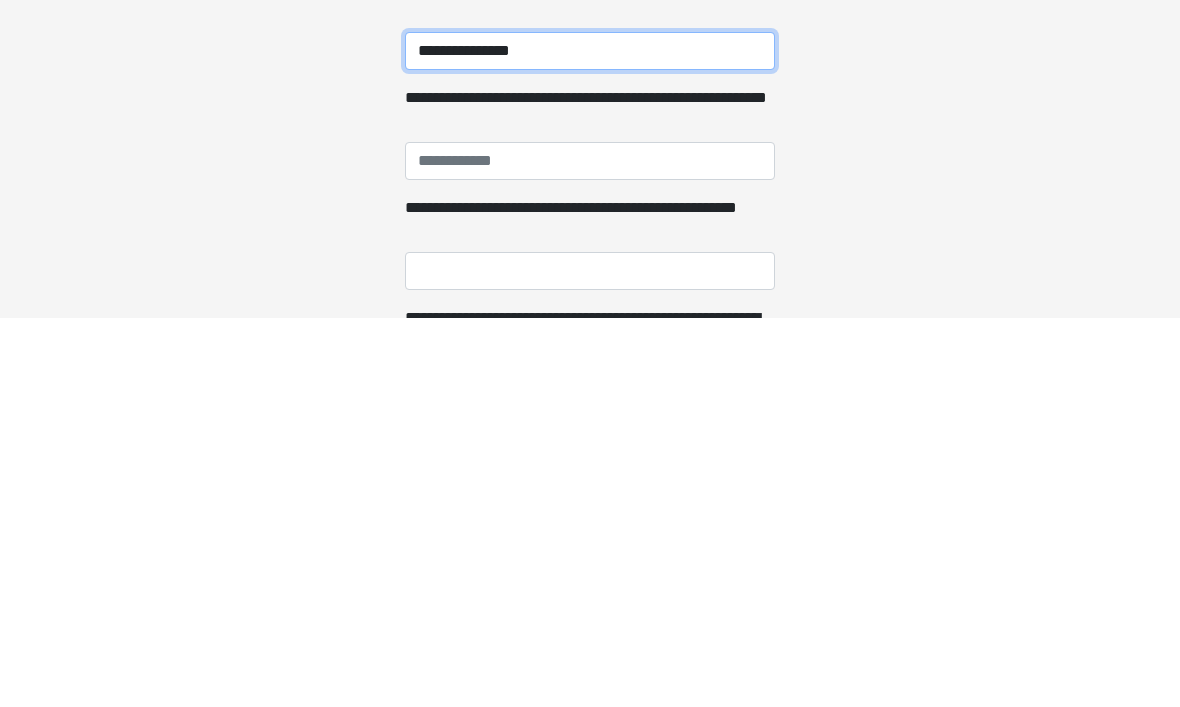 type on "**********" 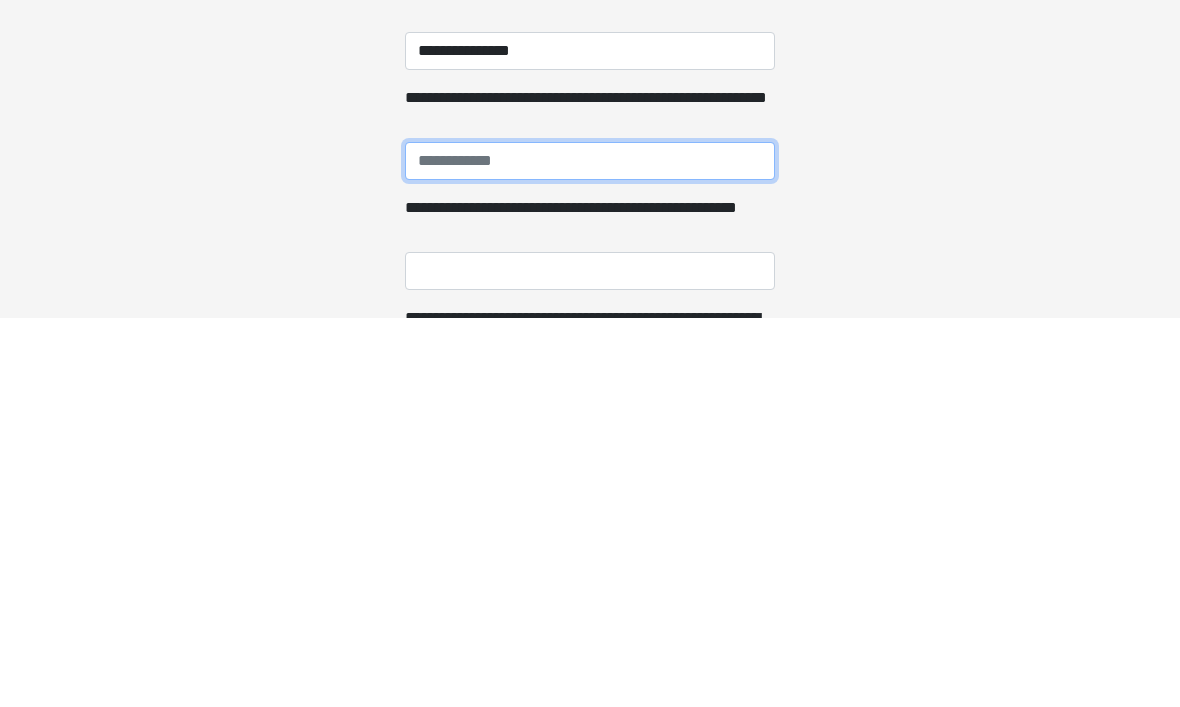 click on "**********" at bounding box center (590, 550) 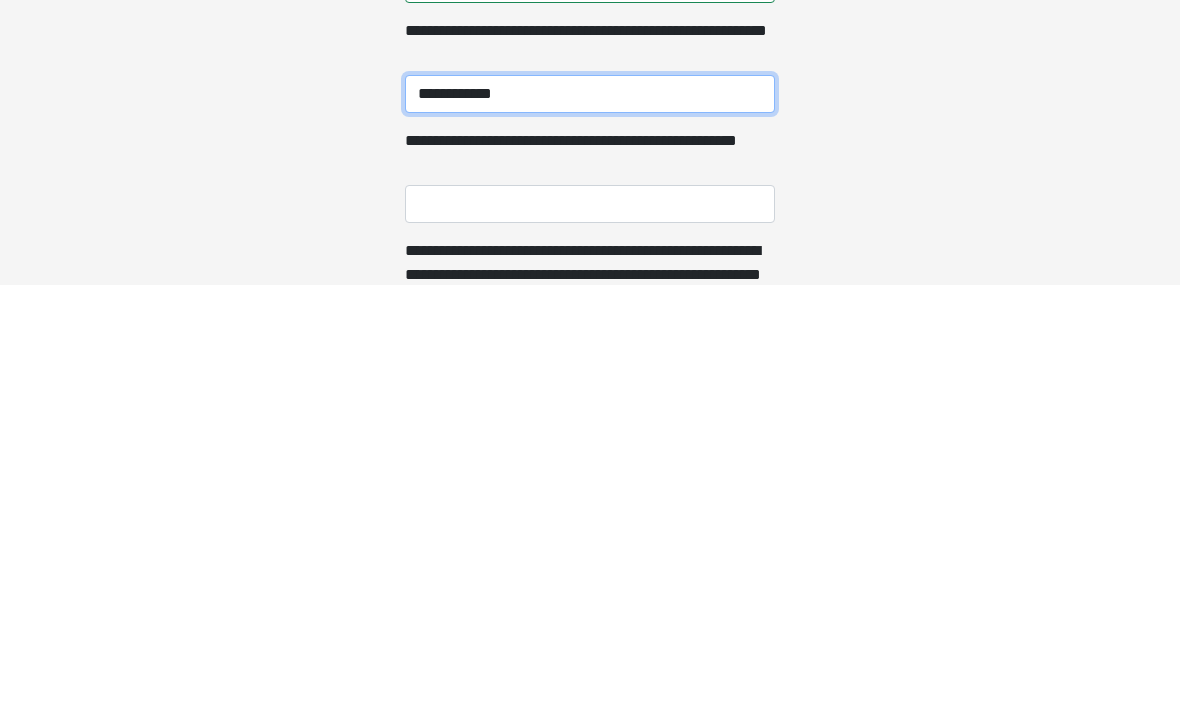 scroll, scrollTop: 37, scrollLeft: 0, axis: vertical 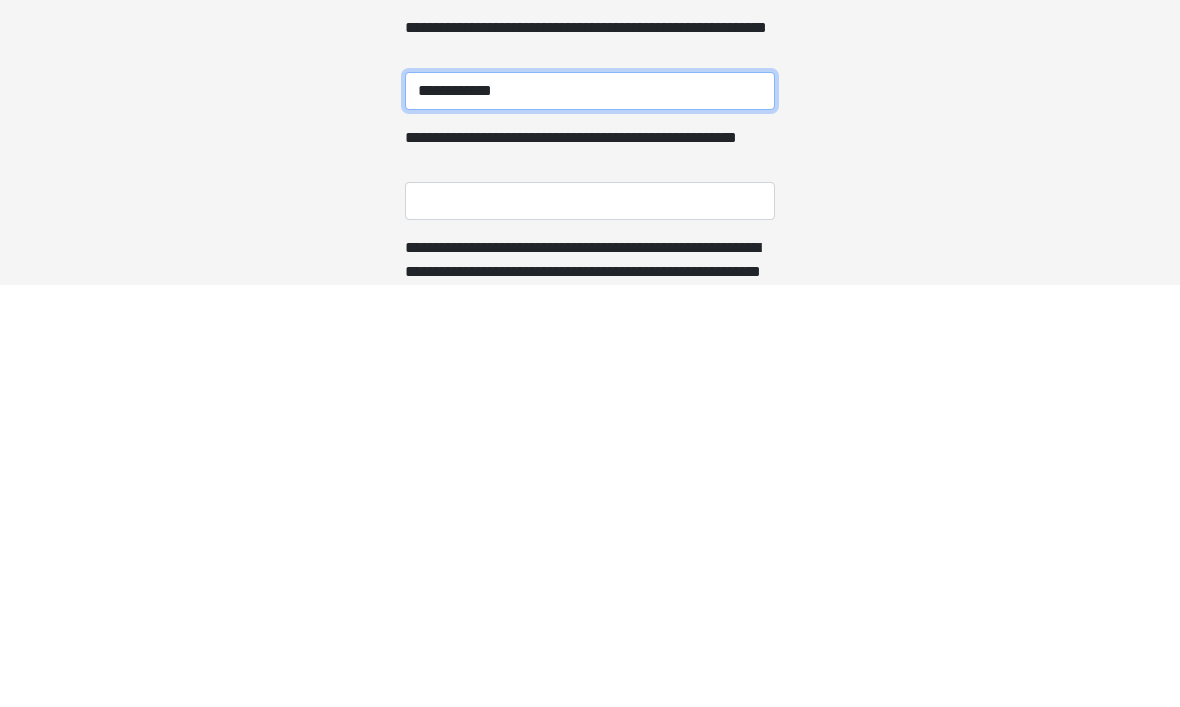type on "**********" 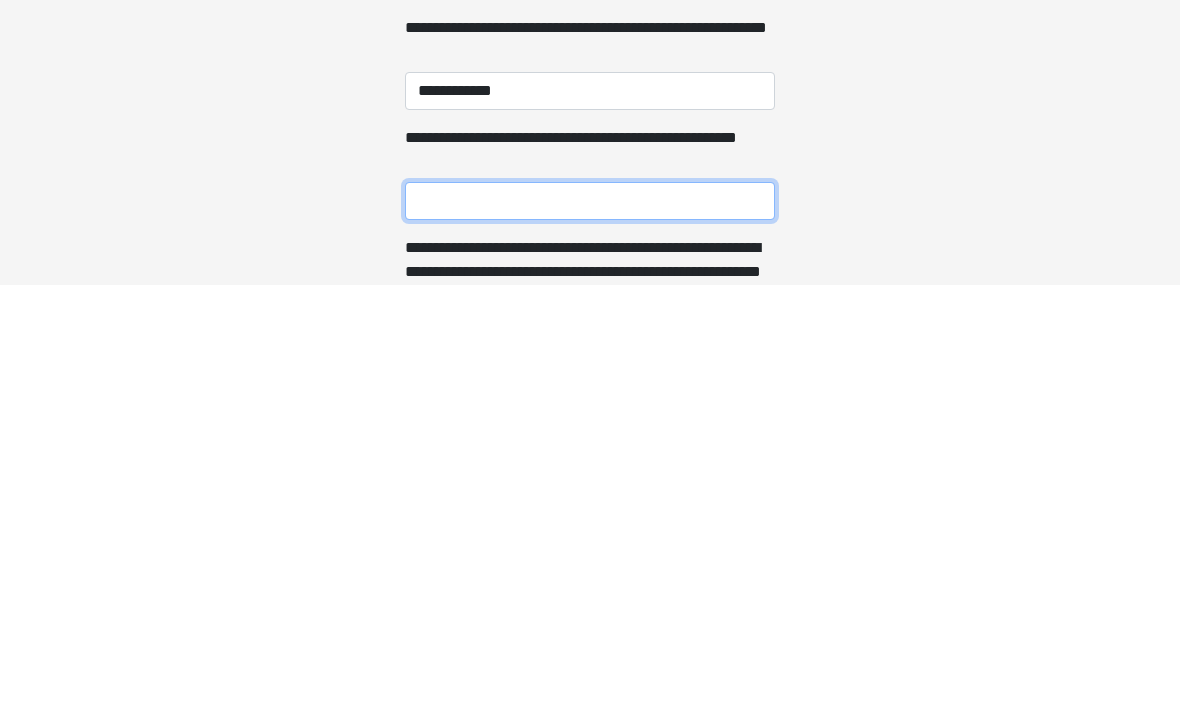 click on "**********" at bounding box center [590, 623] 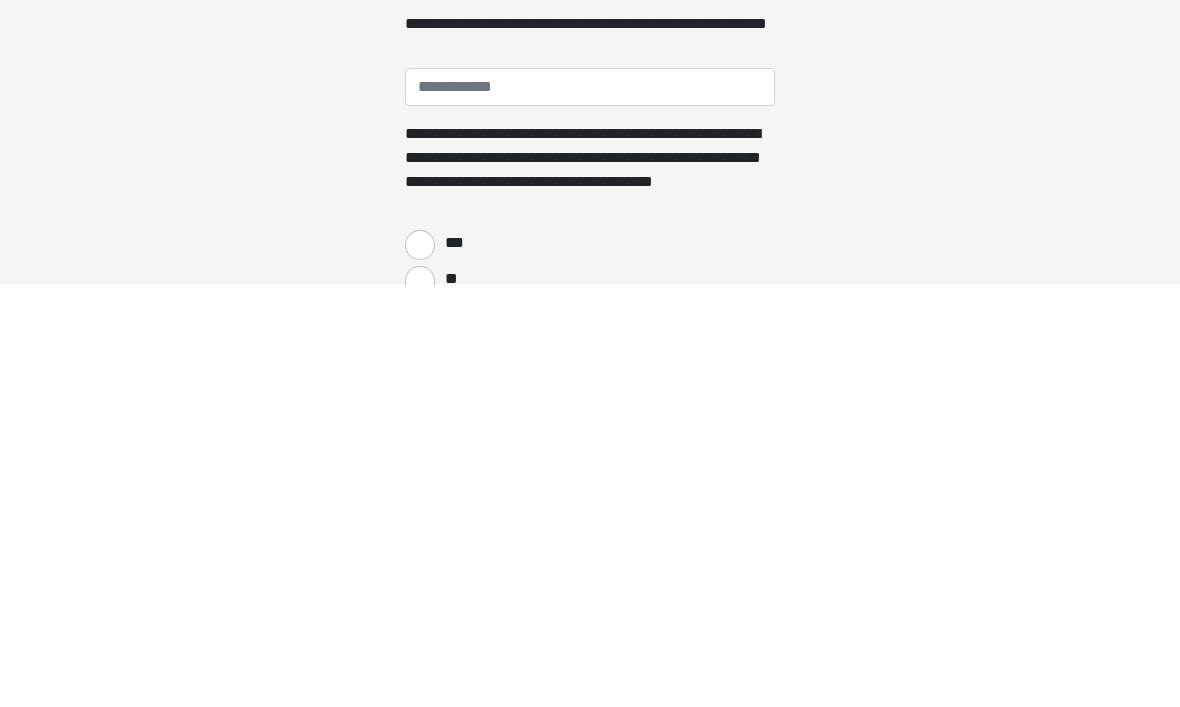 scroll, scrollTop: 267, scrollLeft: 0, axis: vertical 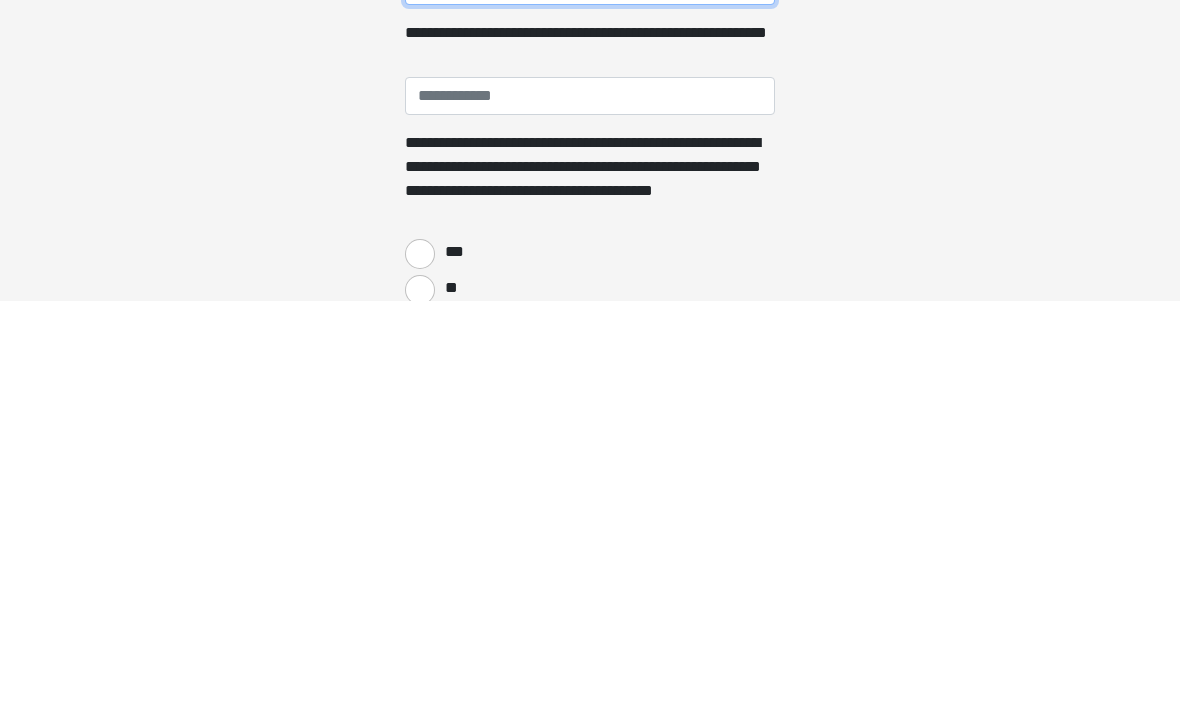 type on "**********" 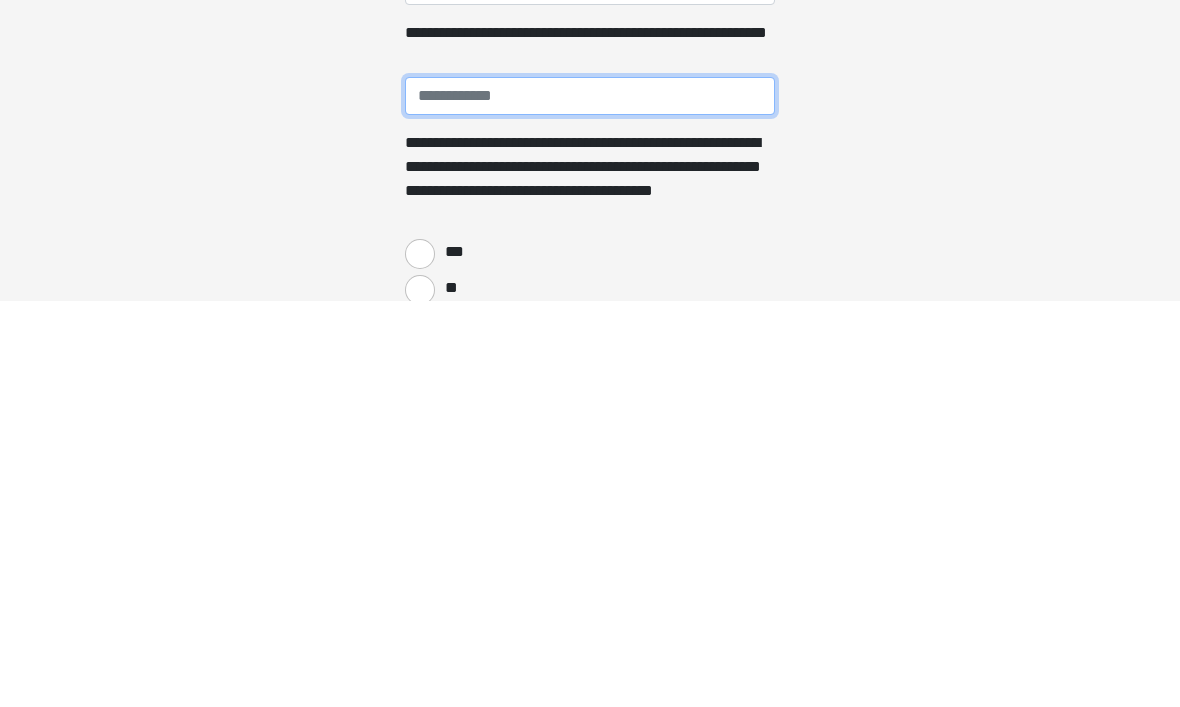click on "**********" at bounding box center (590, 503) 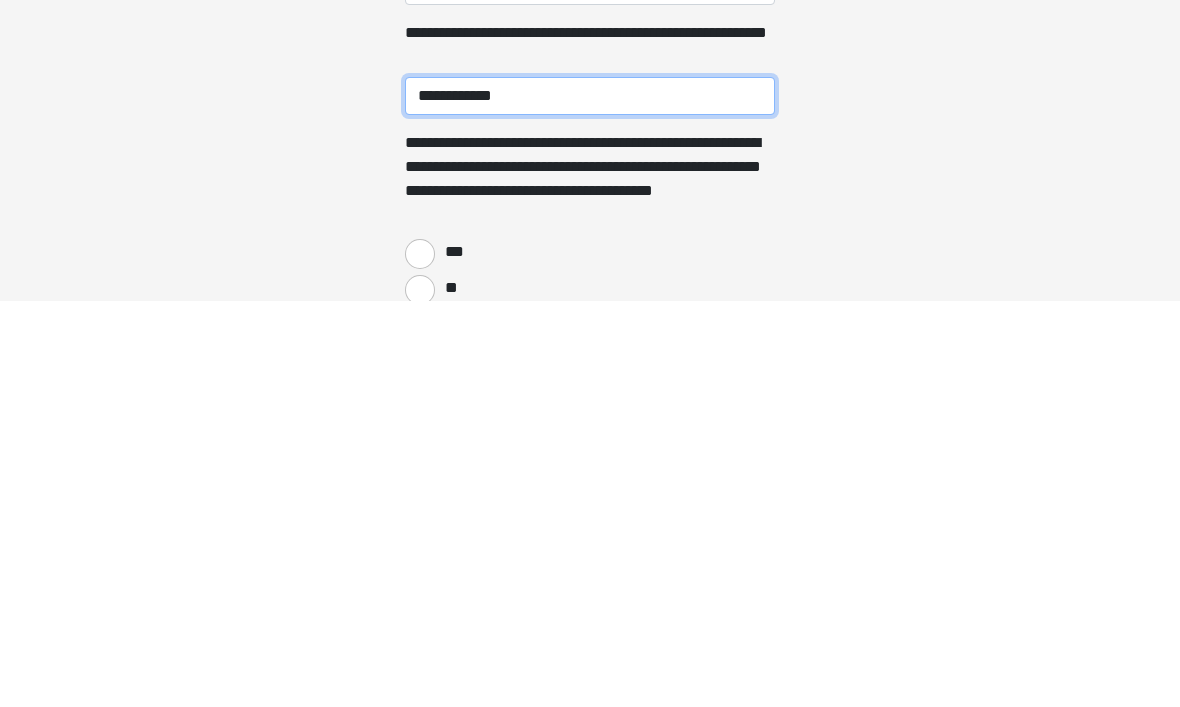 type on "**********" 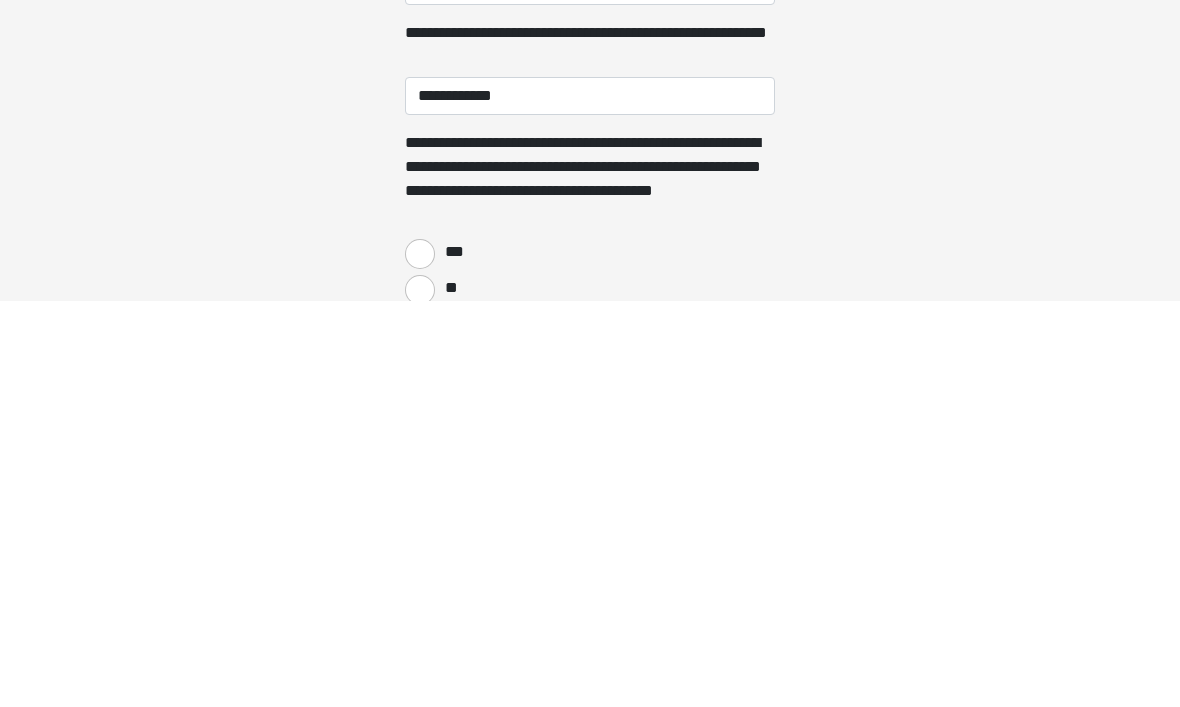 click on "***" at bounding box center (420, 661) 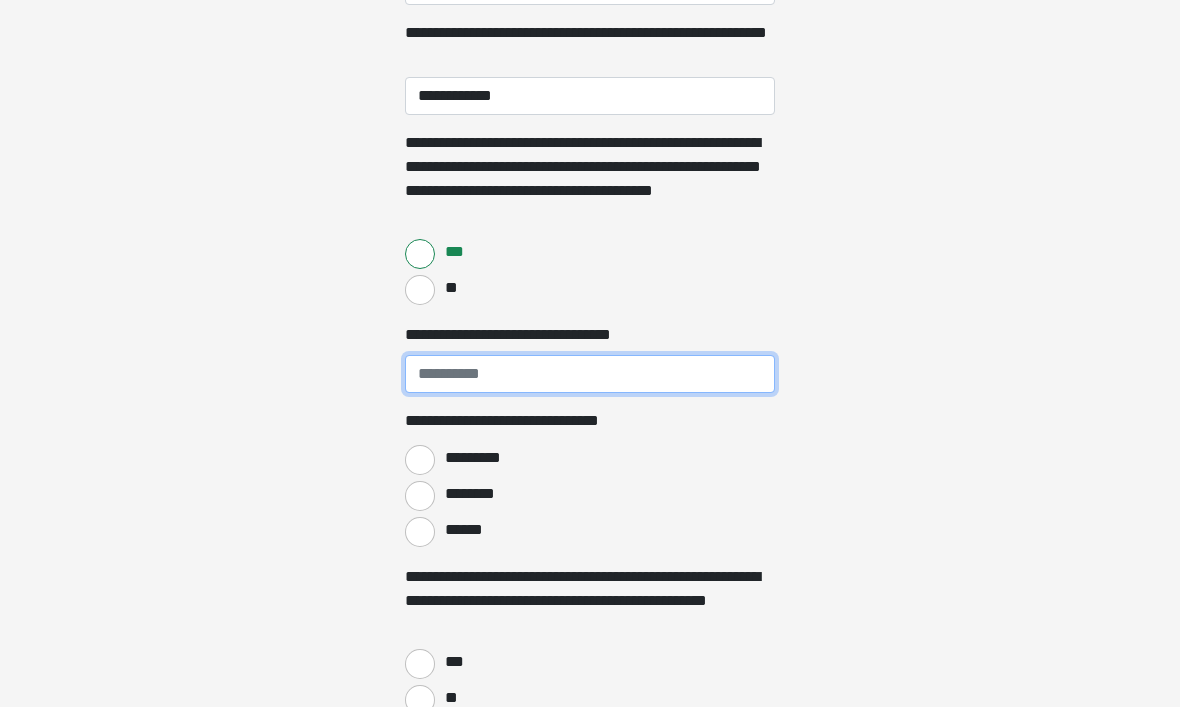 click on "**********" at bounding box center [590, 374] 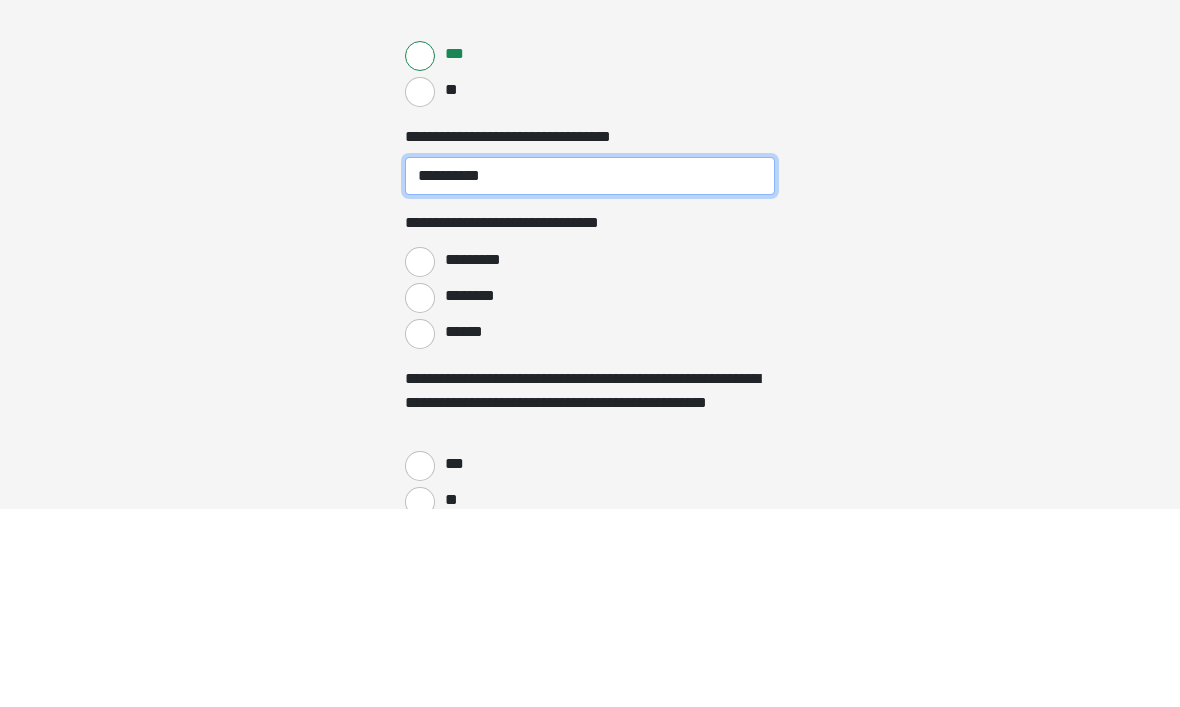 type on "**********" 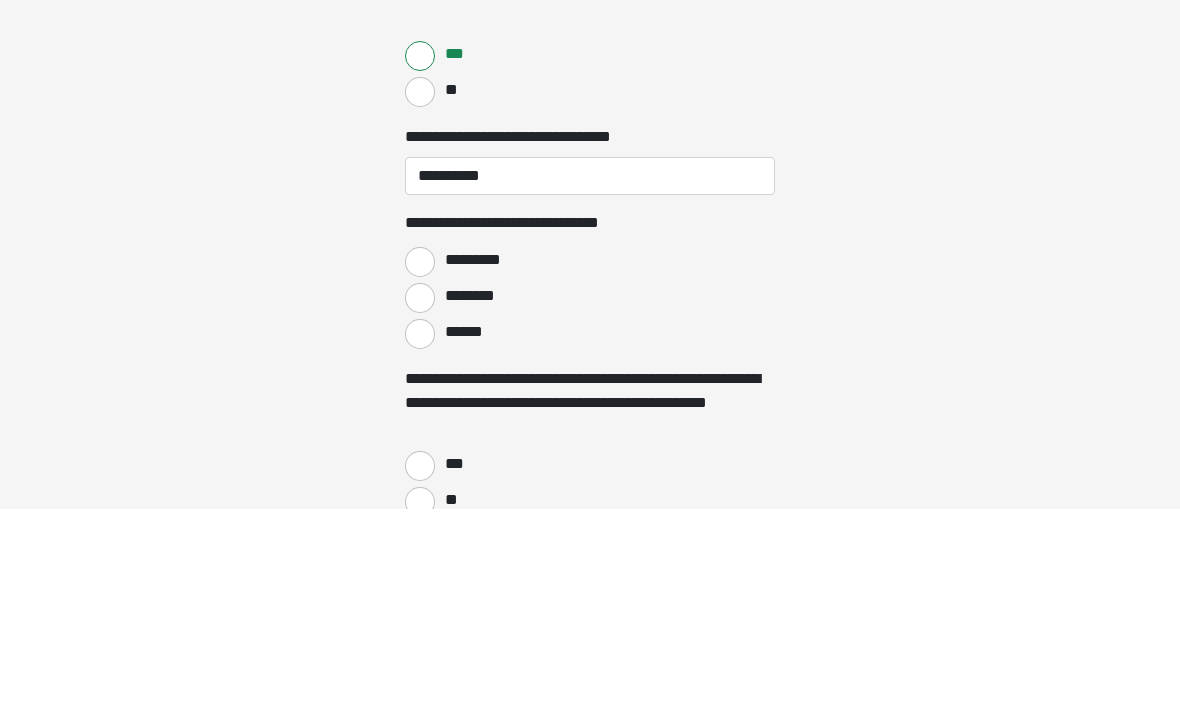 click on "********" at bounding box center (420, 497) 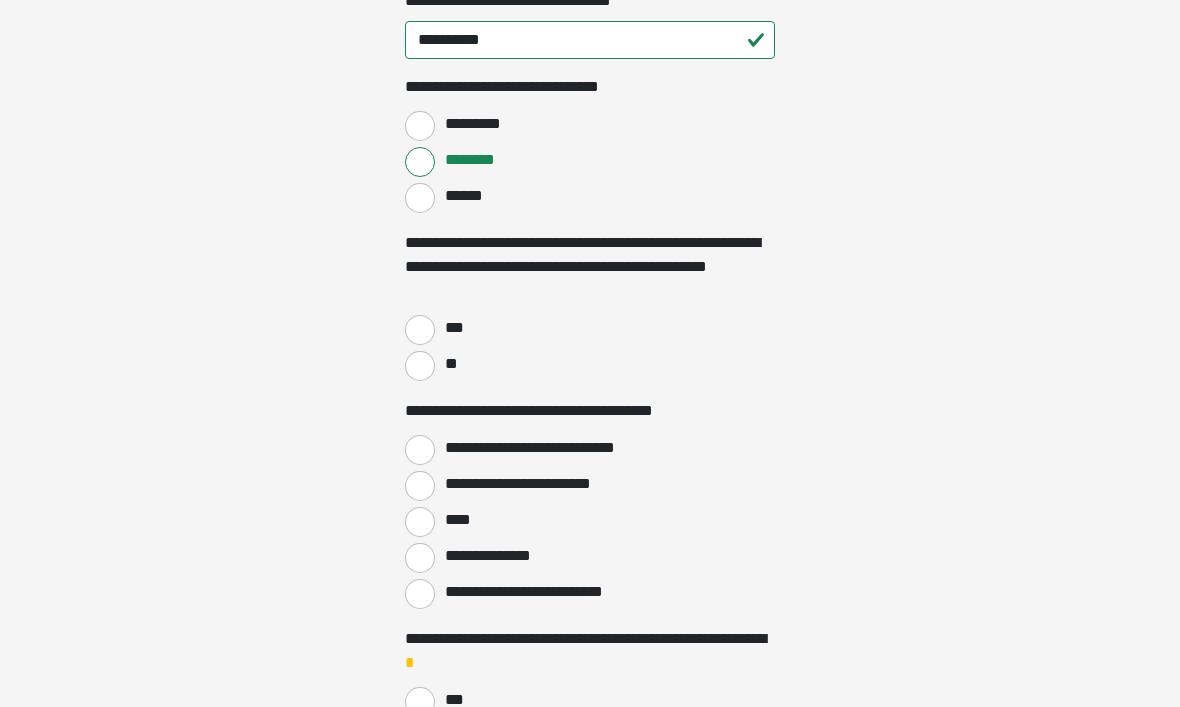 scroll, scrollTop: 1010, scrollLeft: 0, axis: vertical 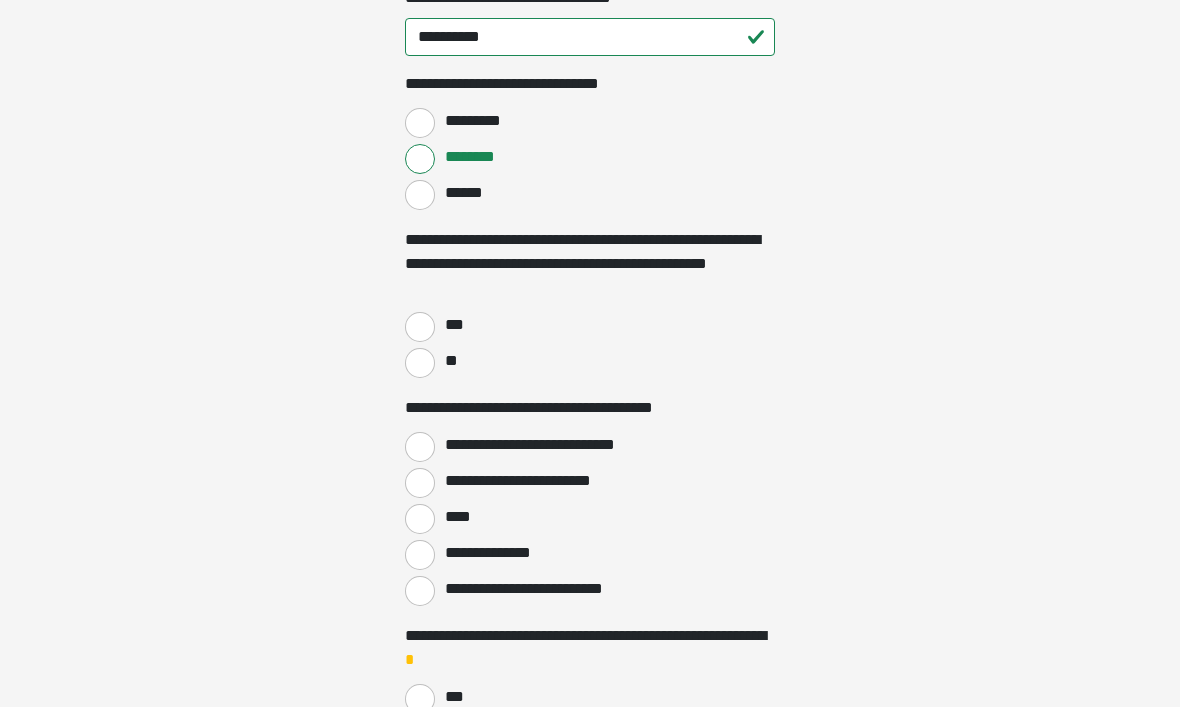 click on "***" at bounding box center [420, 328] 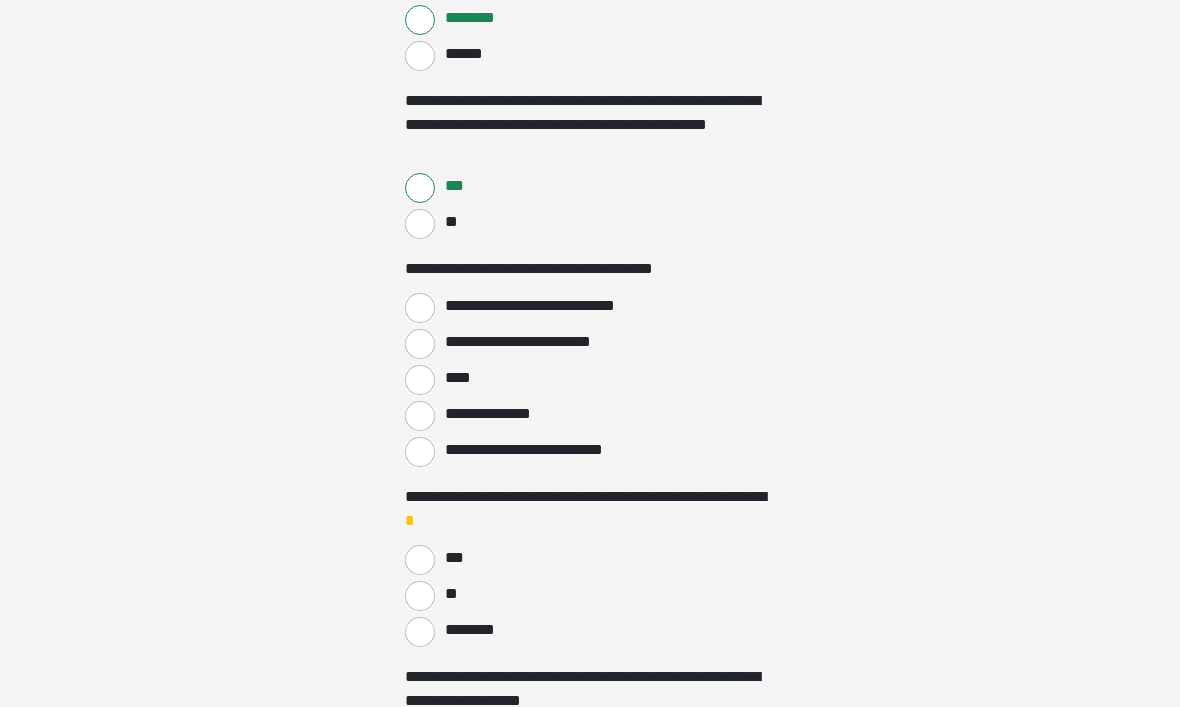 scroll, scrollTop: 1150, scrollLeft: 0, axis: vertical 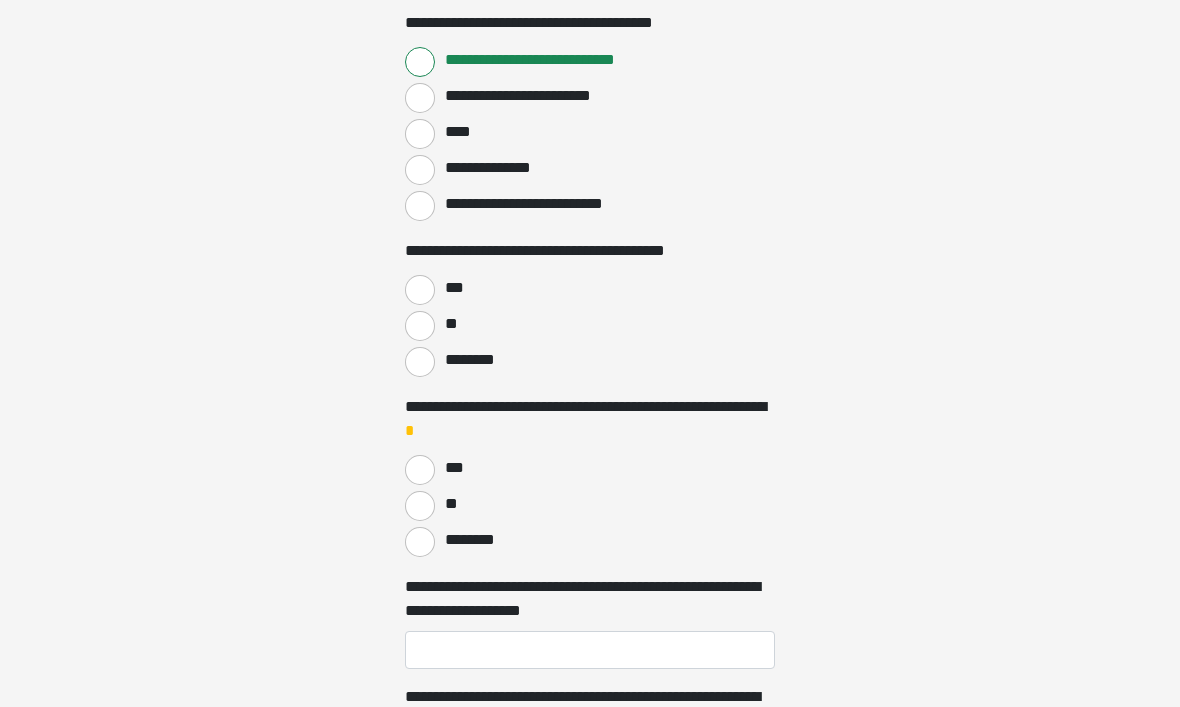 click on "***" at bounding box center (420, 290) 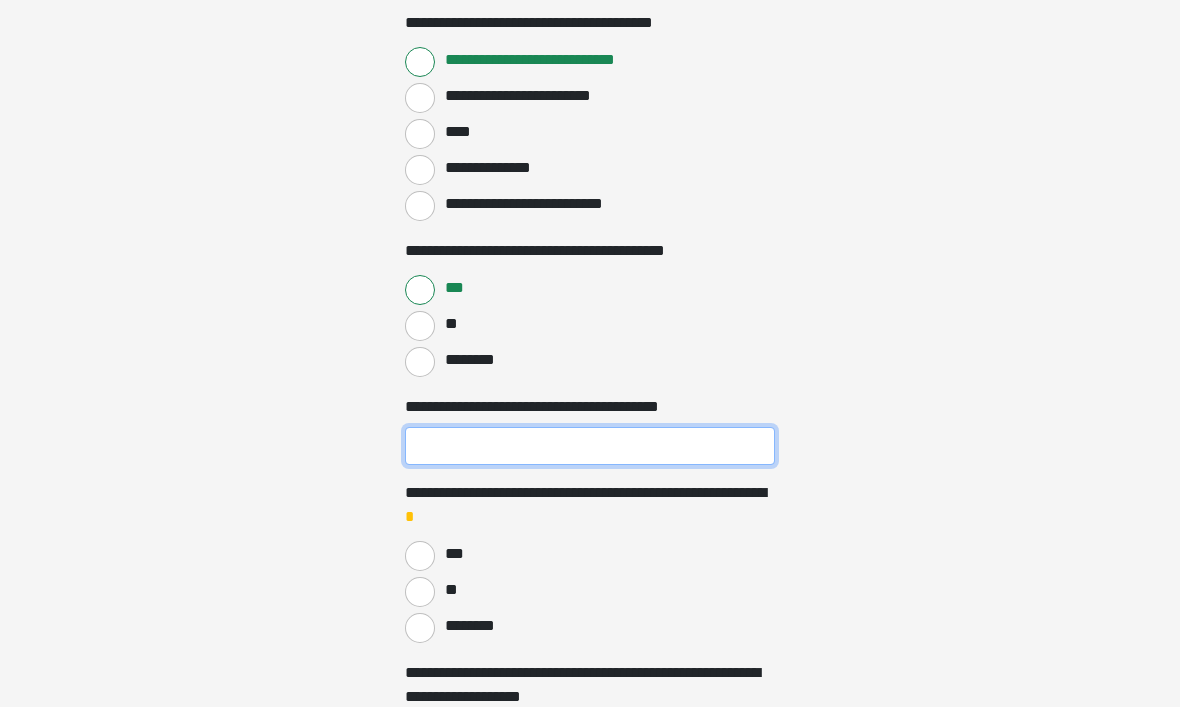 click on "**********" at bounding box center (590, 446) 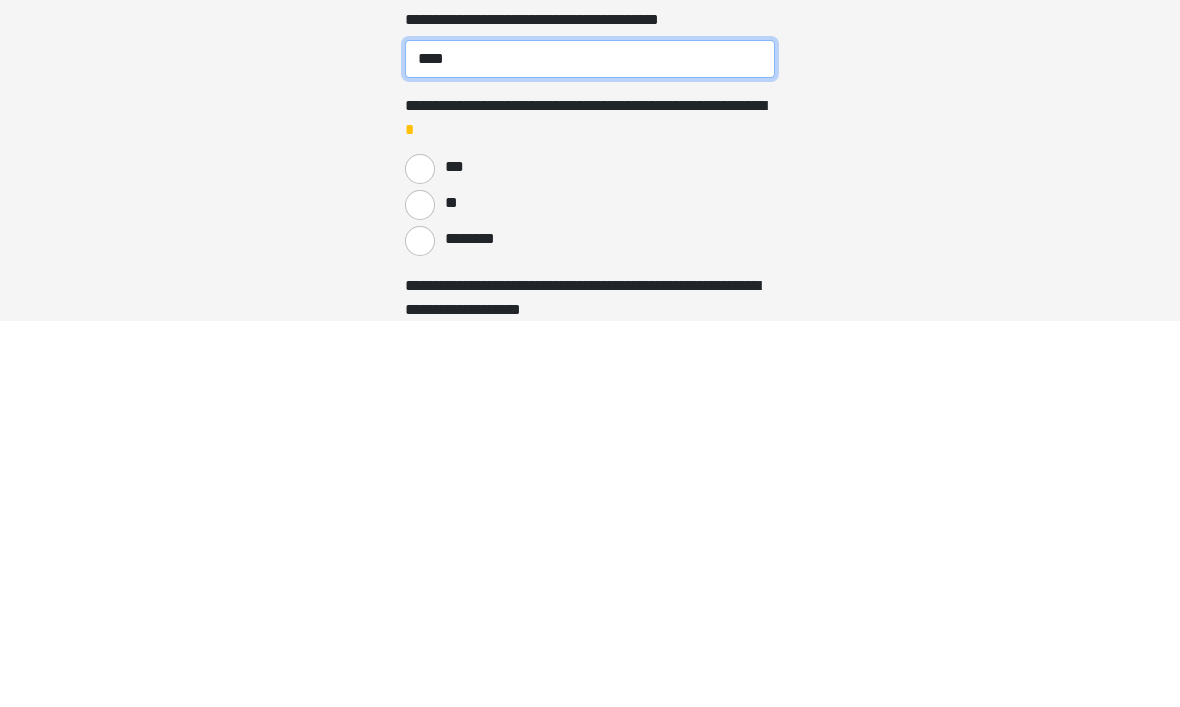 type on "****" 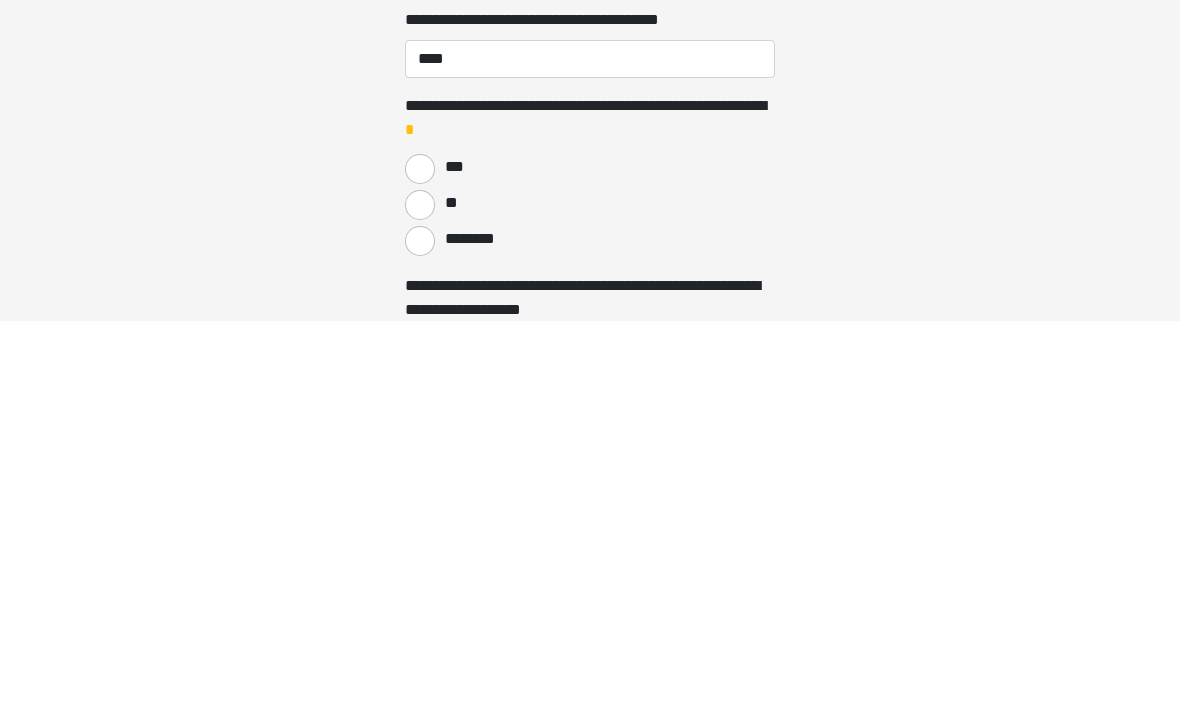 click on "********" at bounding box center (420, 628) 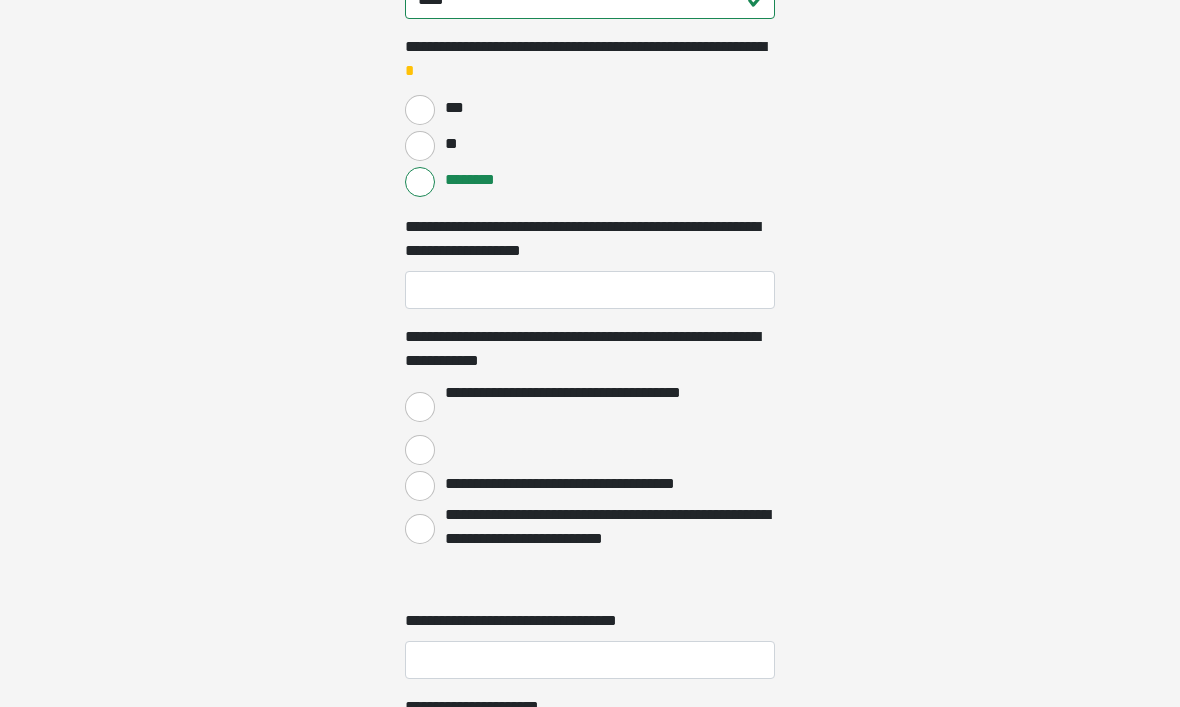 scroll, scrollTop: 1842, scrollLeft: 0, axis: vertical 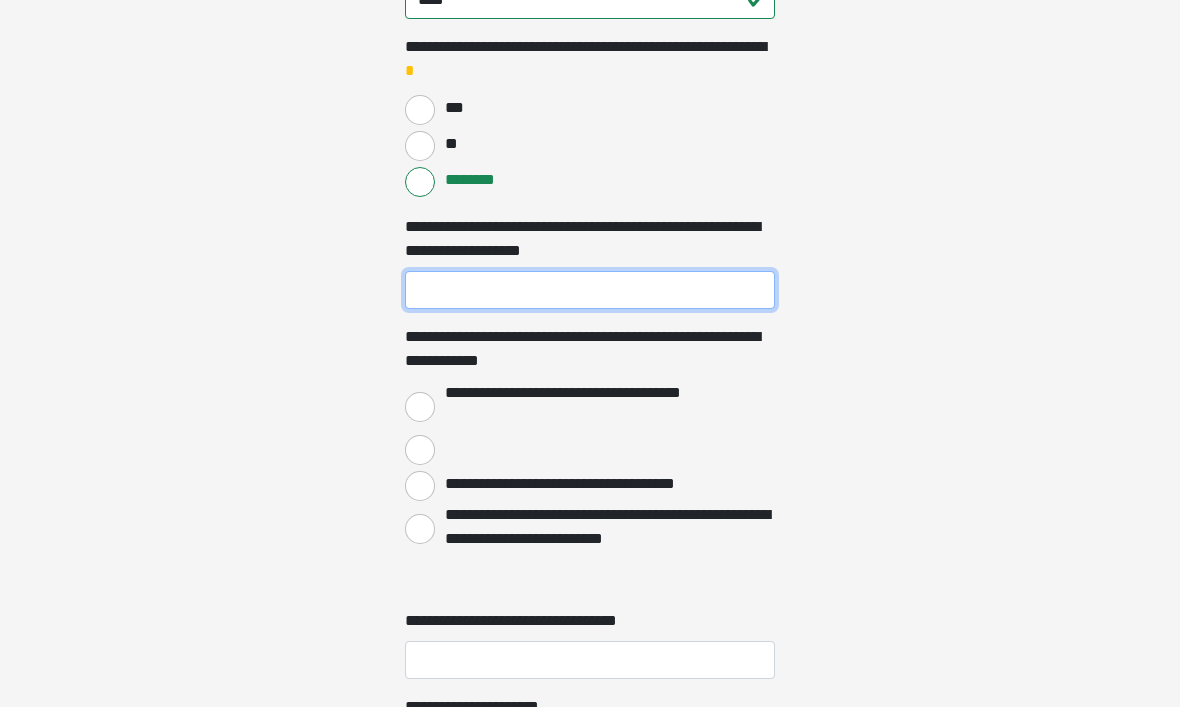 click on "**********" at bounding box center (590, 290) 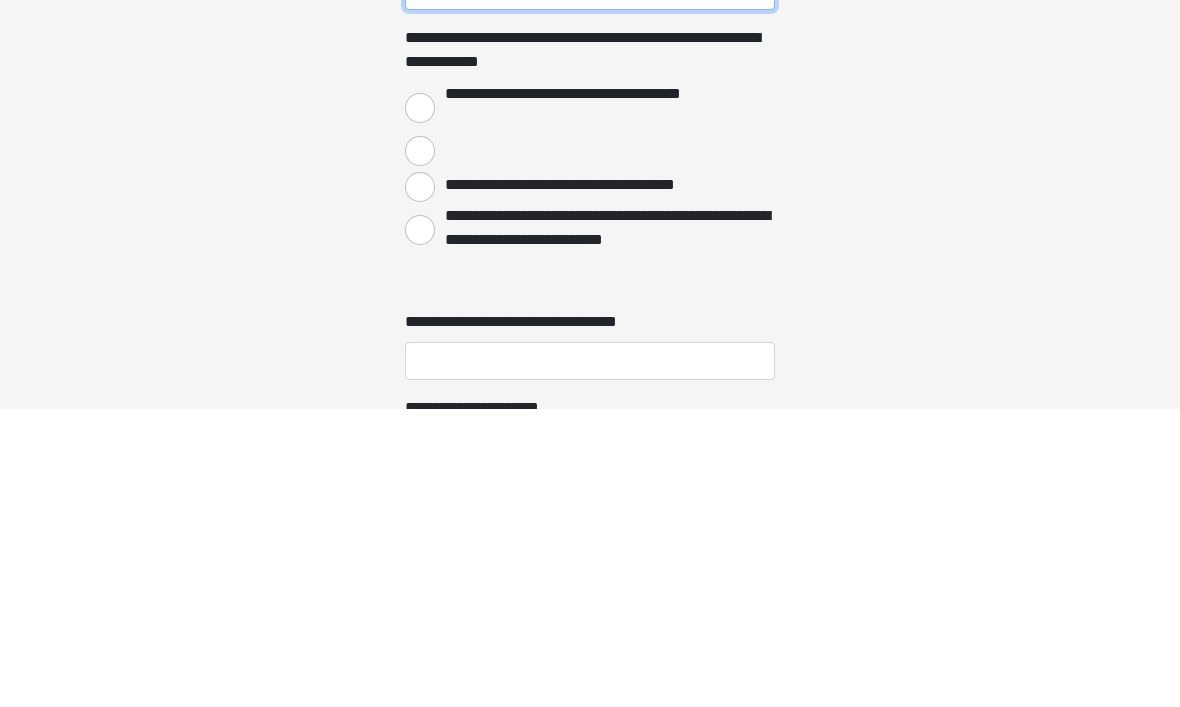 type on "****" 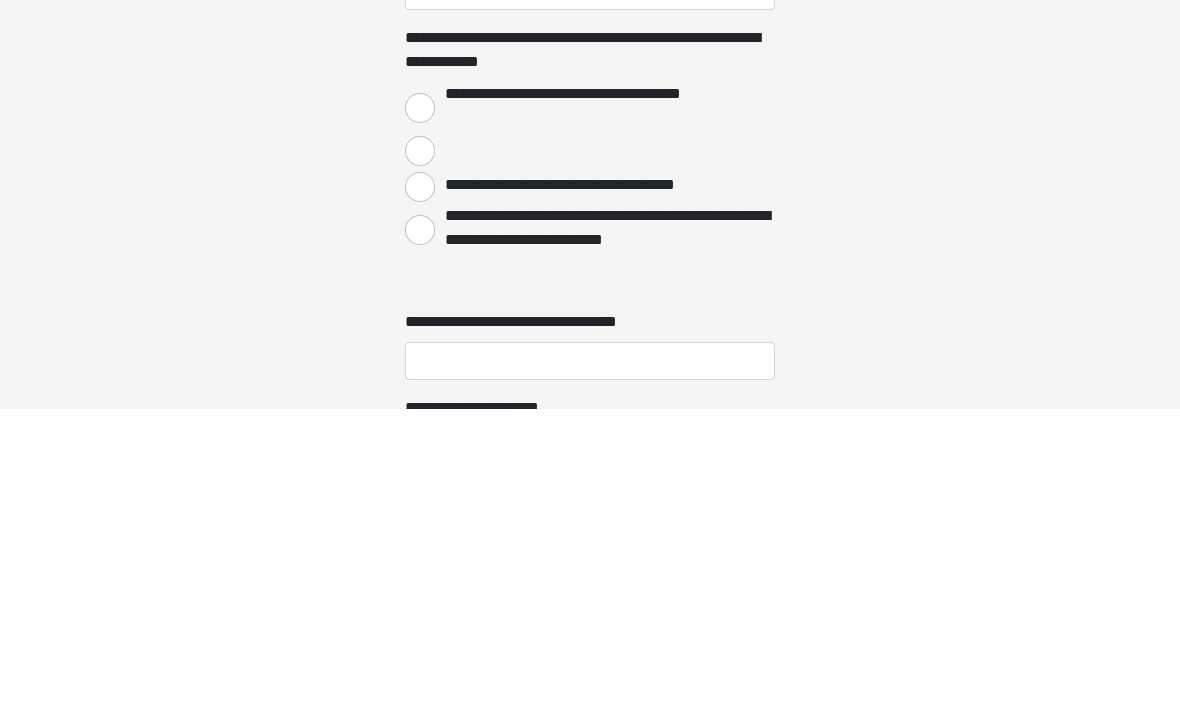 click on "**********" at bounding box center [420, 407] 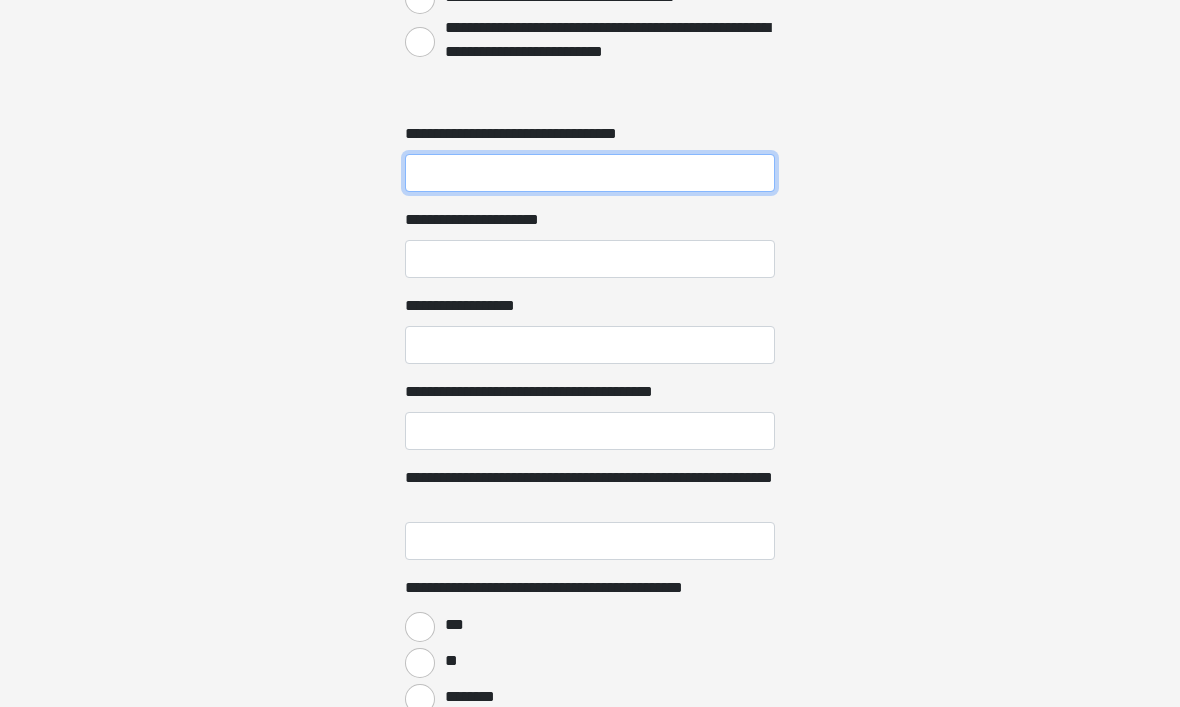 click on "**********" at bounding box center (590, 174) 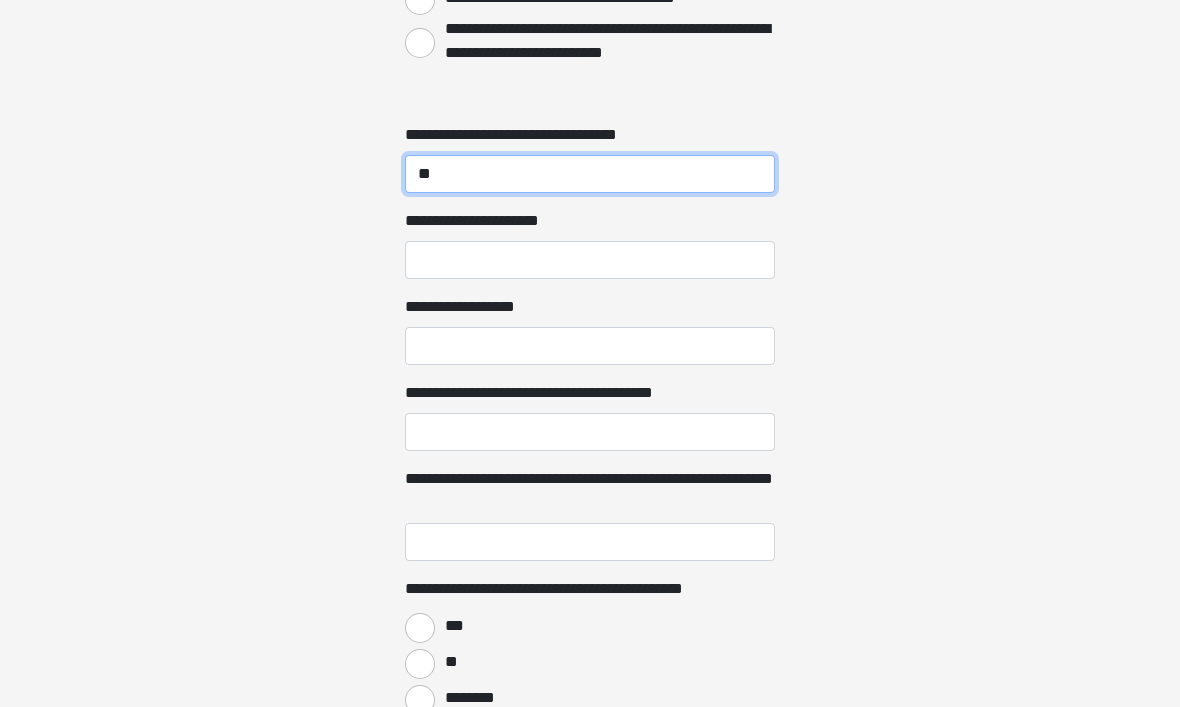 type on "**" 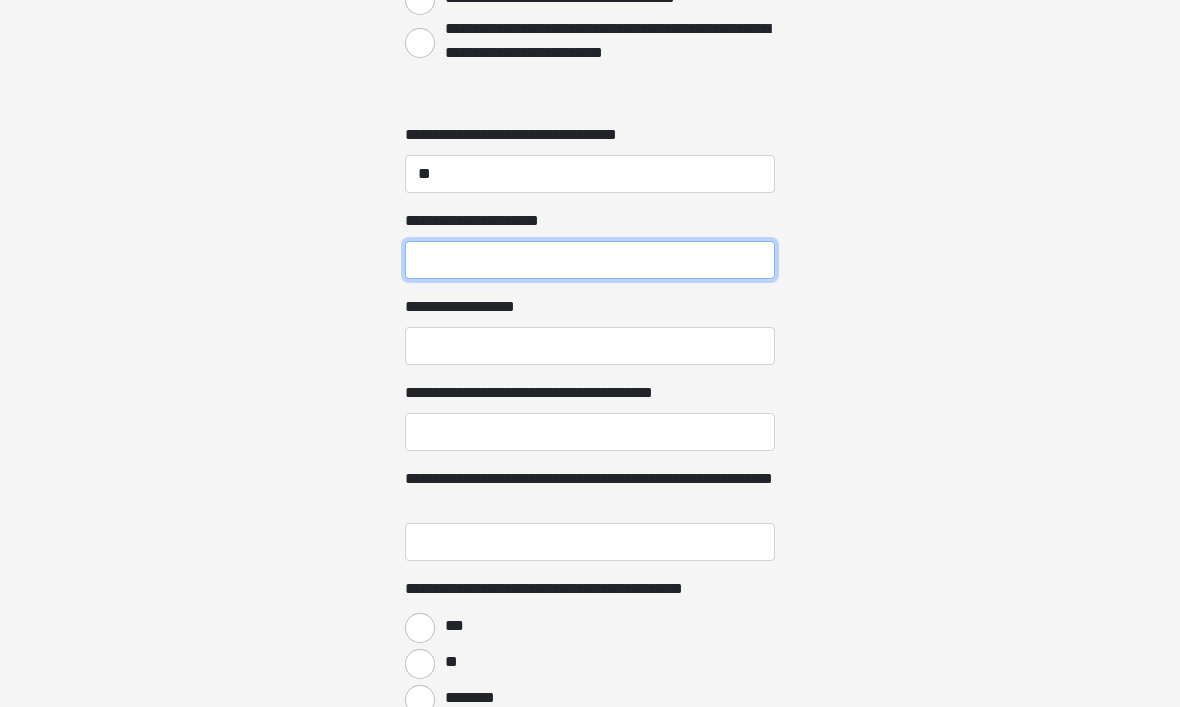 click on "**********" at bounding box center (590, 260) 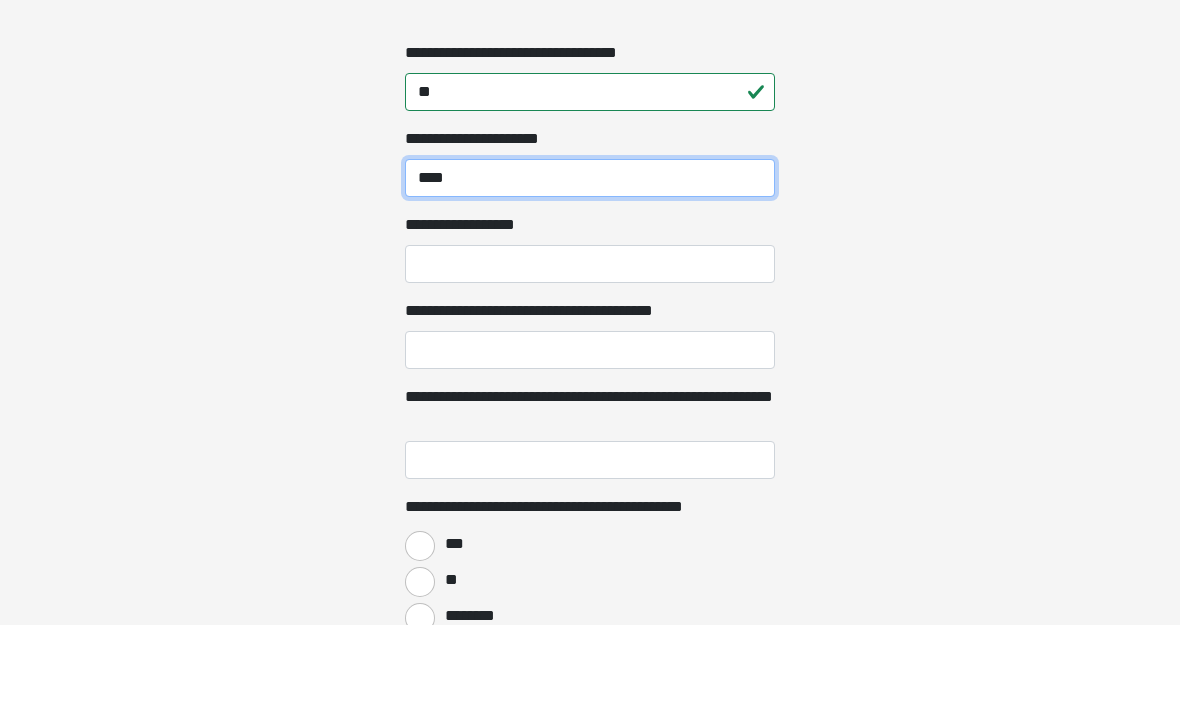 type on "****" 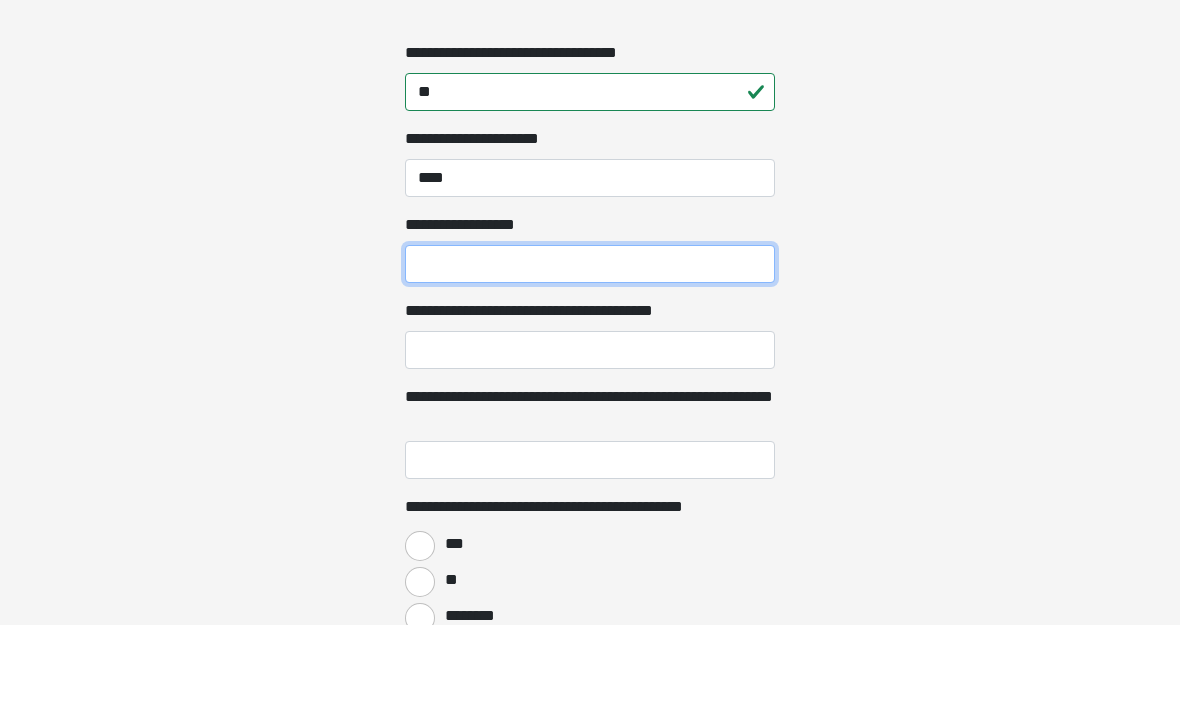 click on "**********" at bounding box center [590, 346] 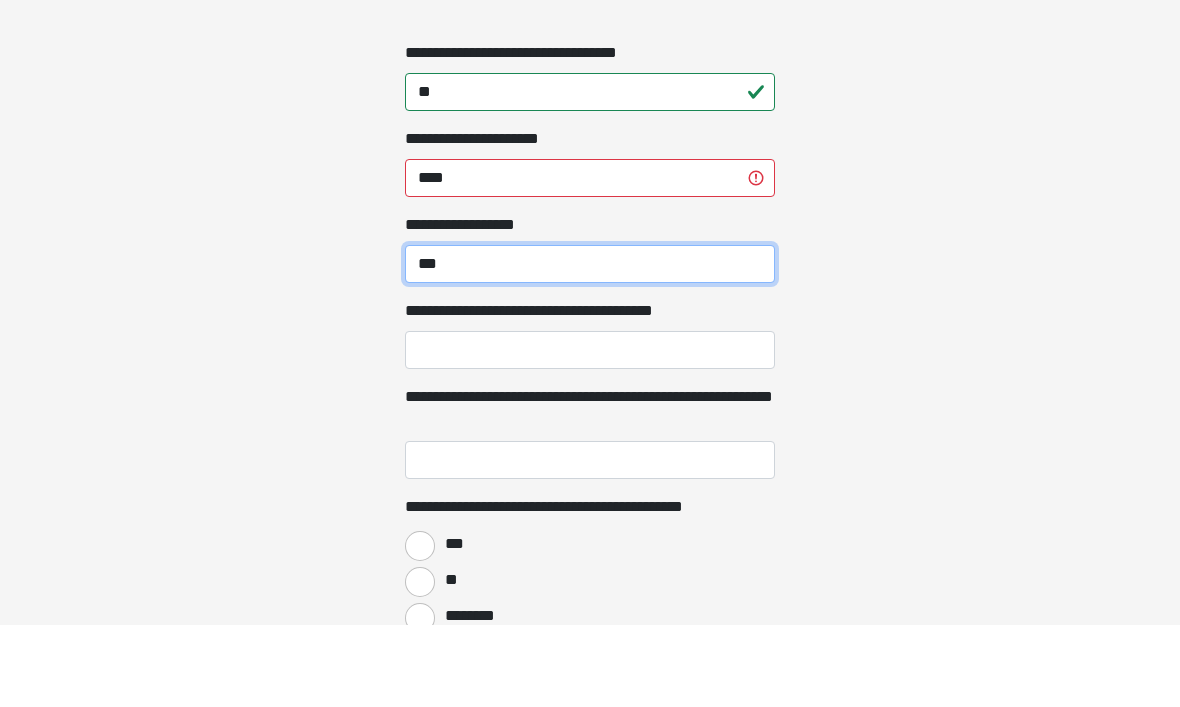 type on "***" 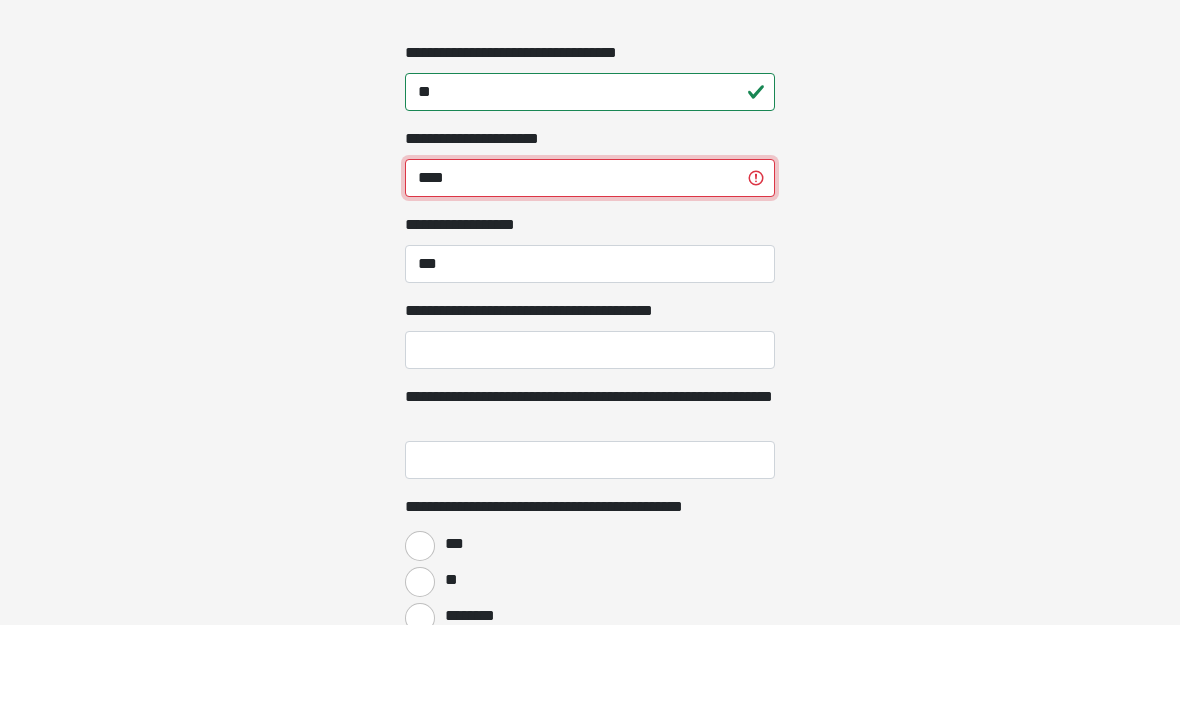 click on "****" at bounding box center [590, 260] 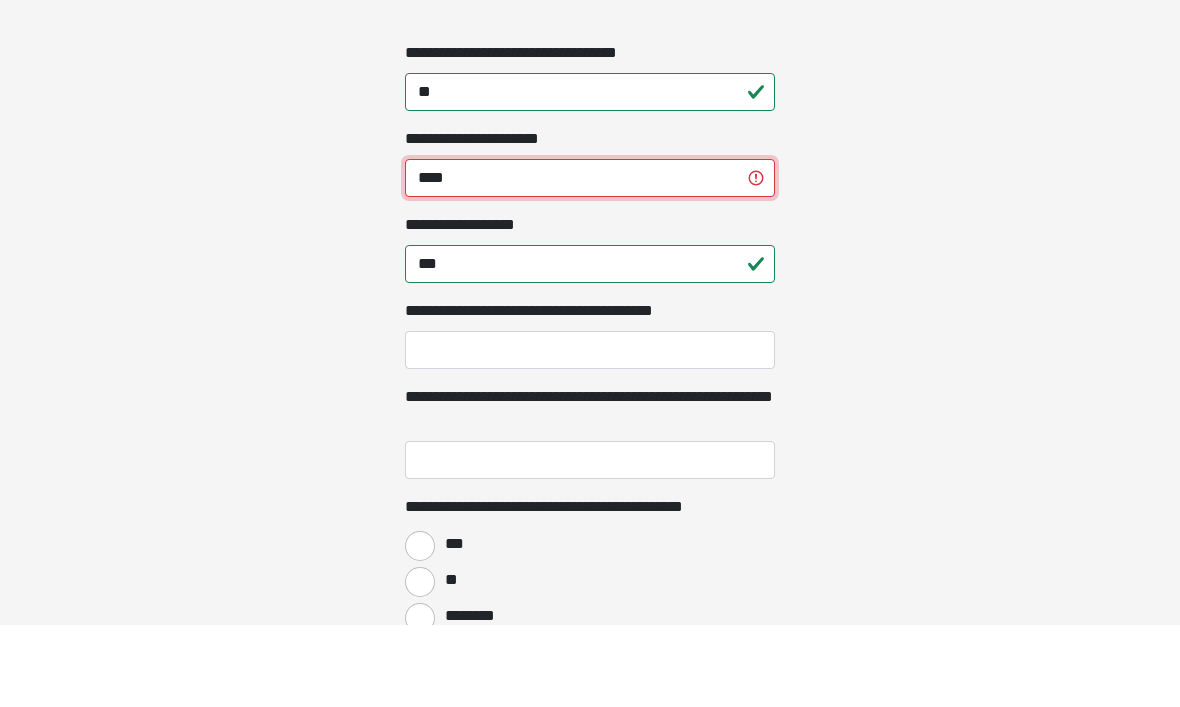 click on "****" at bounding box center [590, 260] 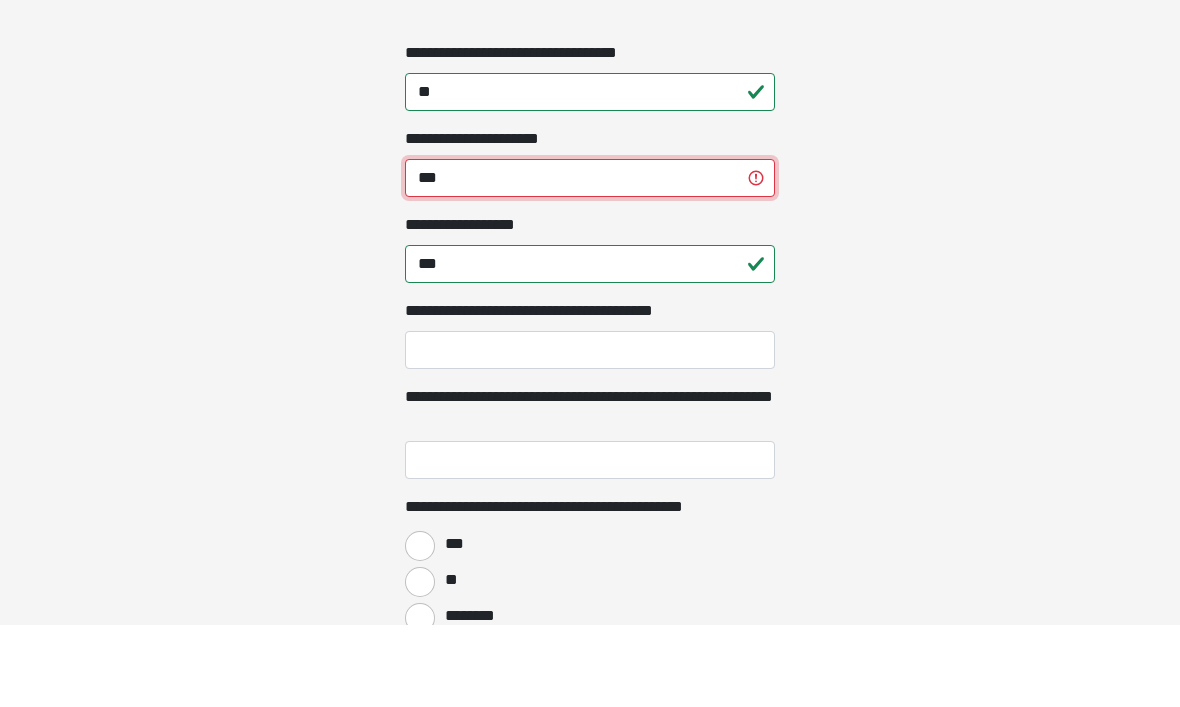 type on "***" 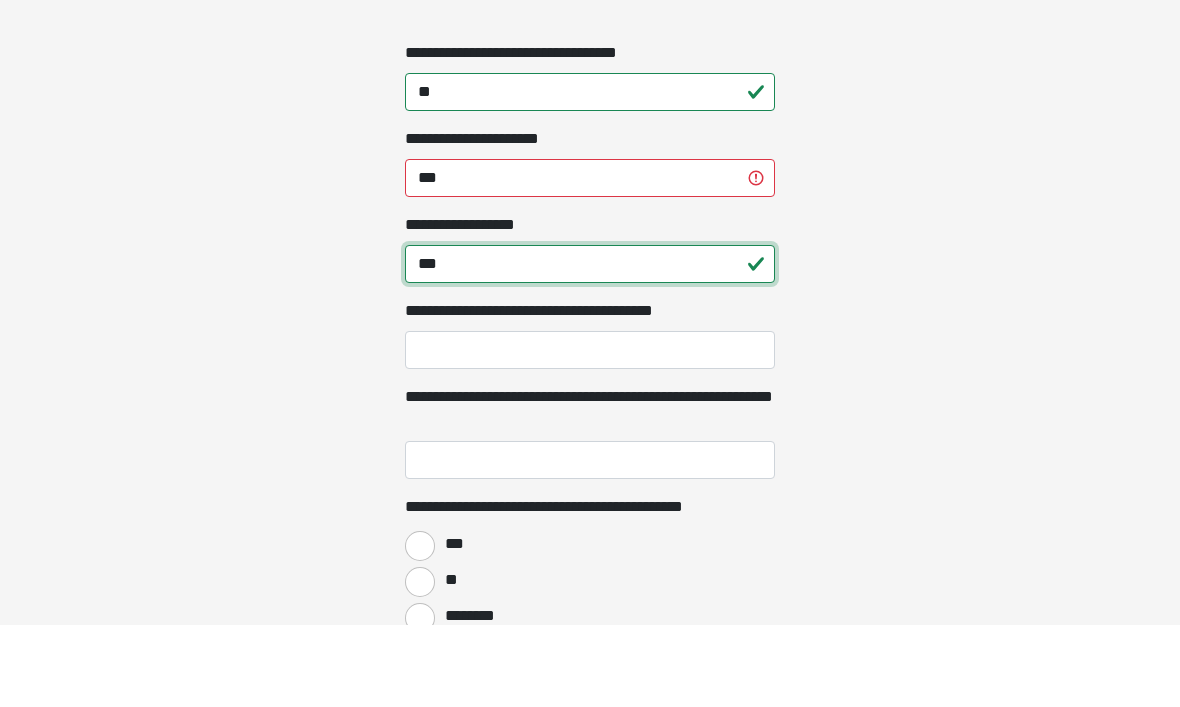 click on "***" at bounding box center (590, 346) 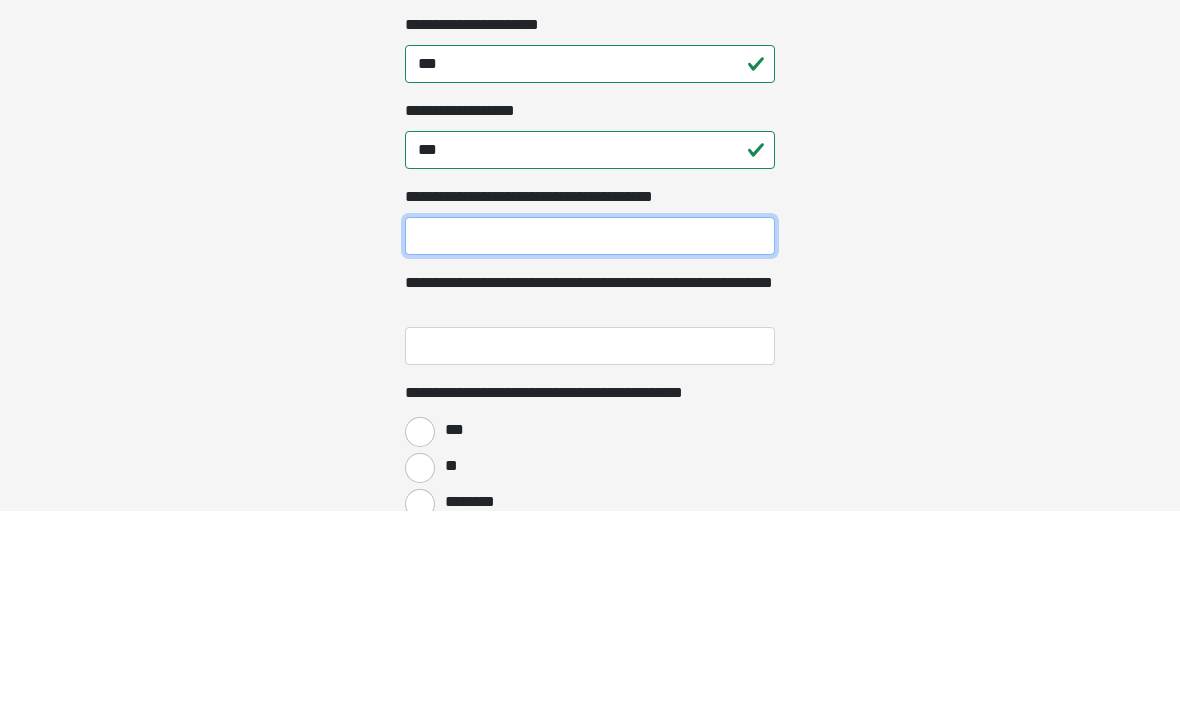 click on "**********" at bounding box center [590, 432] 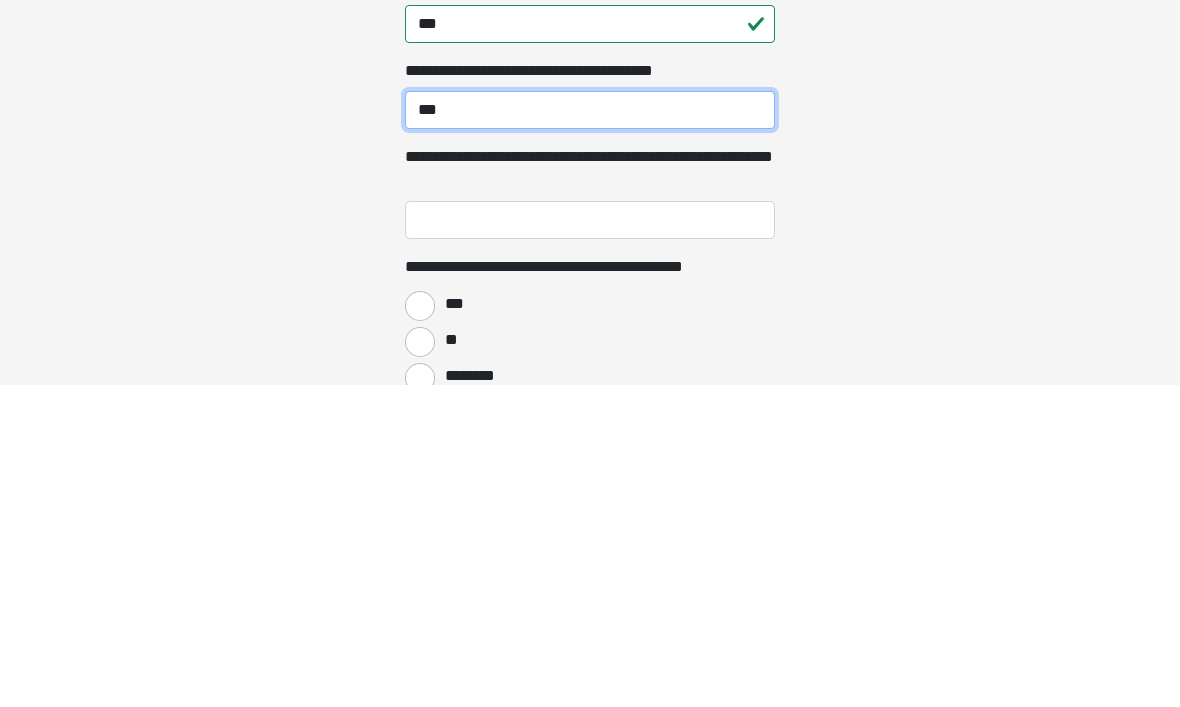 type on "***" 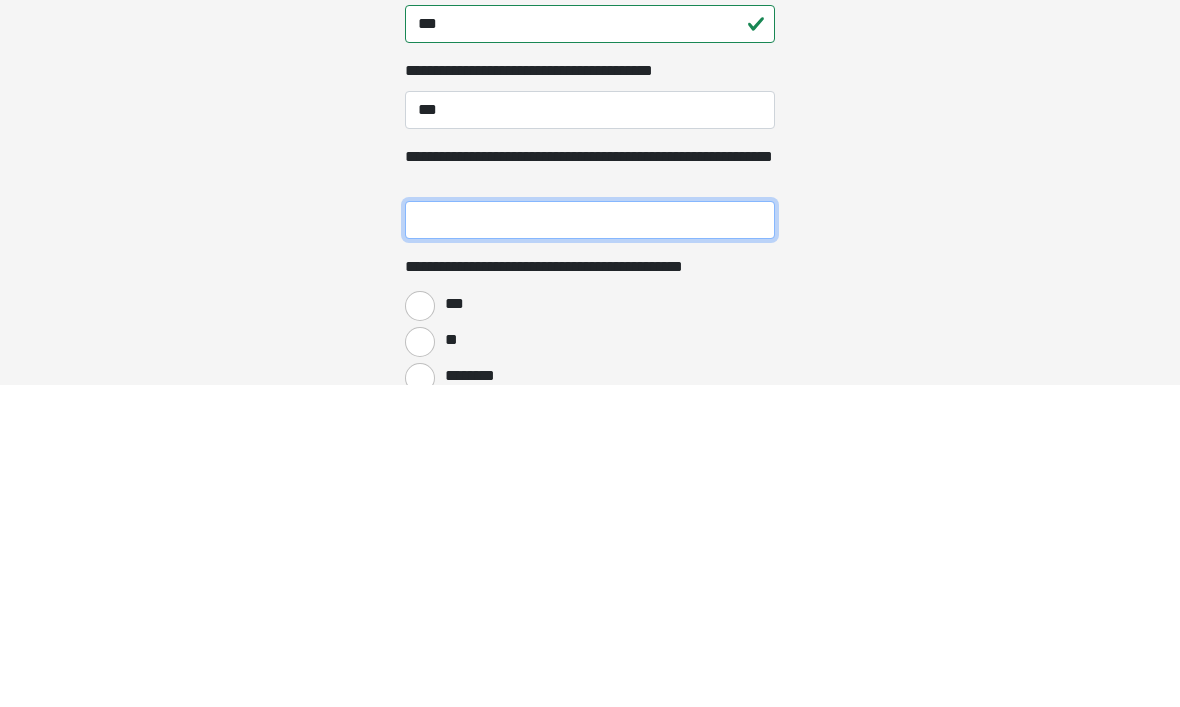 click on "**********" at bounding box center [590, 542] 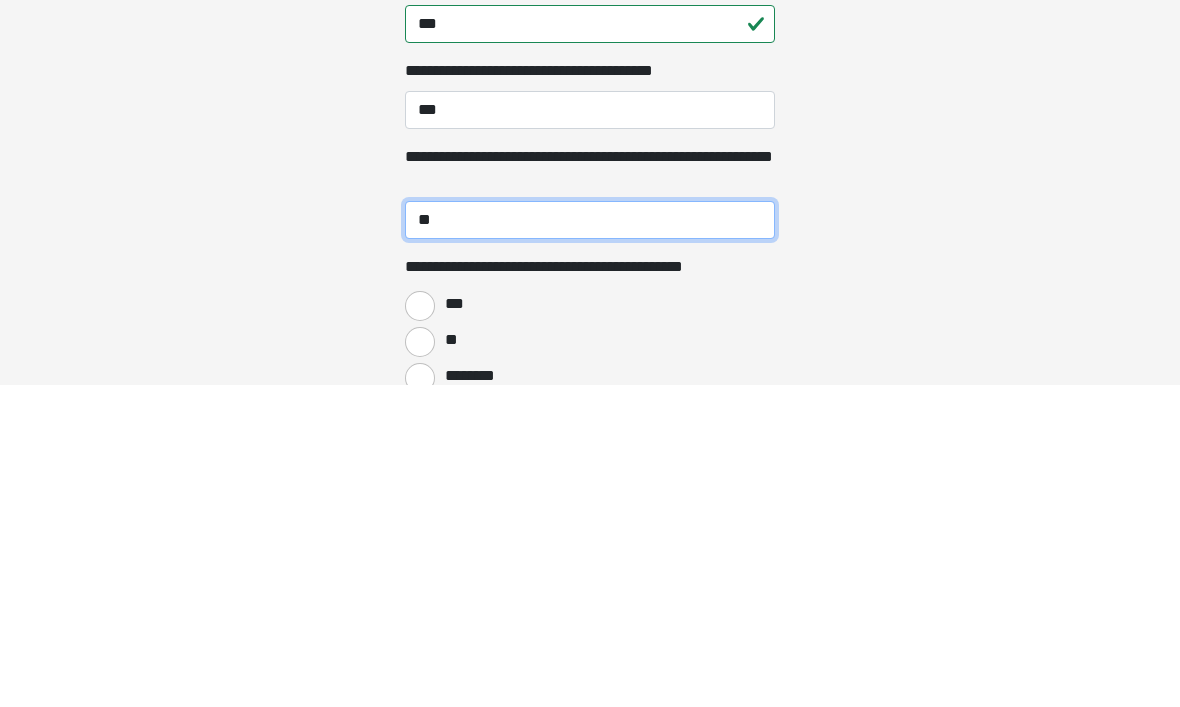 type on "*" 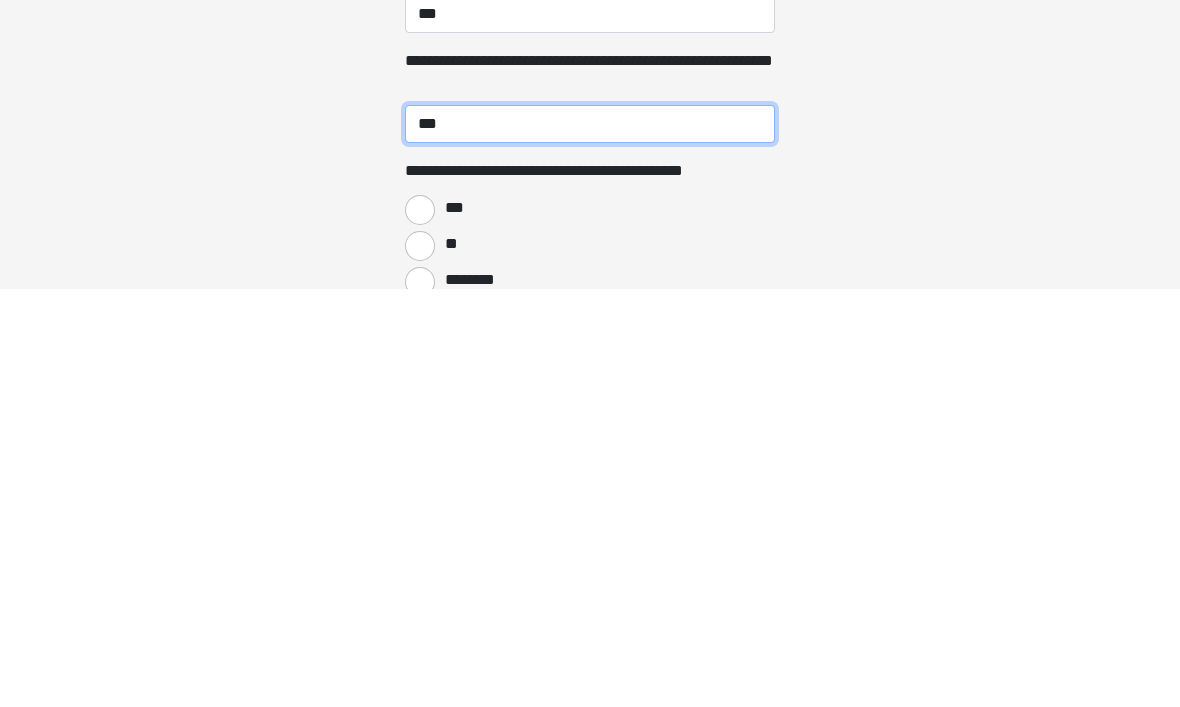 type on "***" 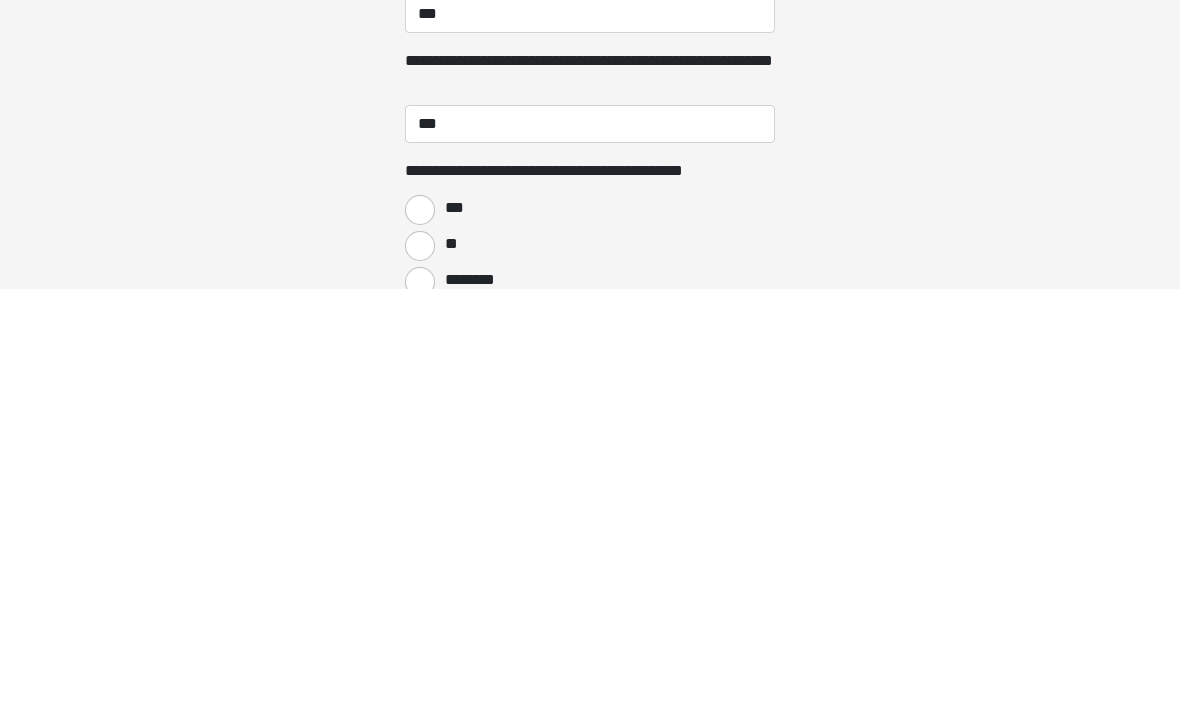 click on "**" at bounding box center [420, 664] 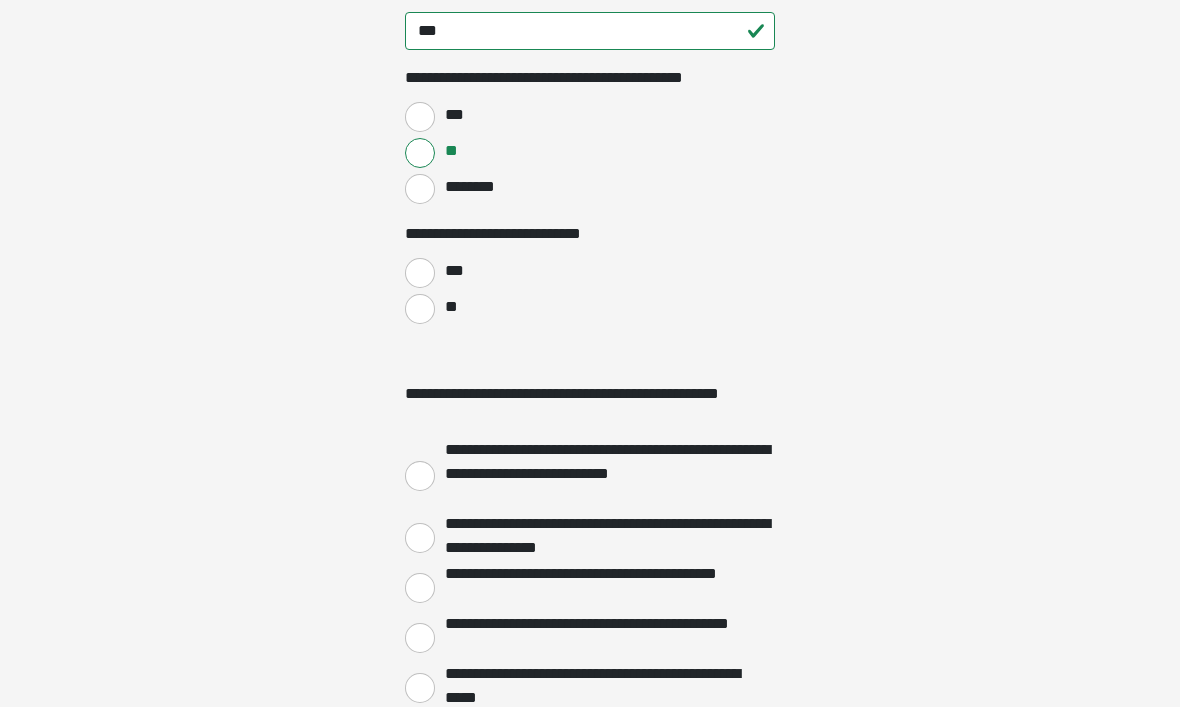 click on "**" at bounding box center [420, 309] 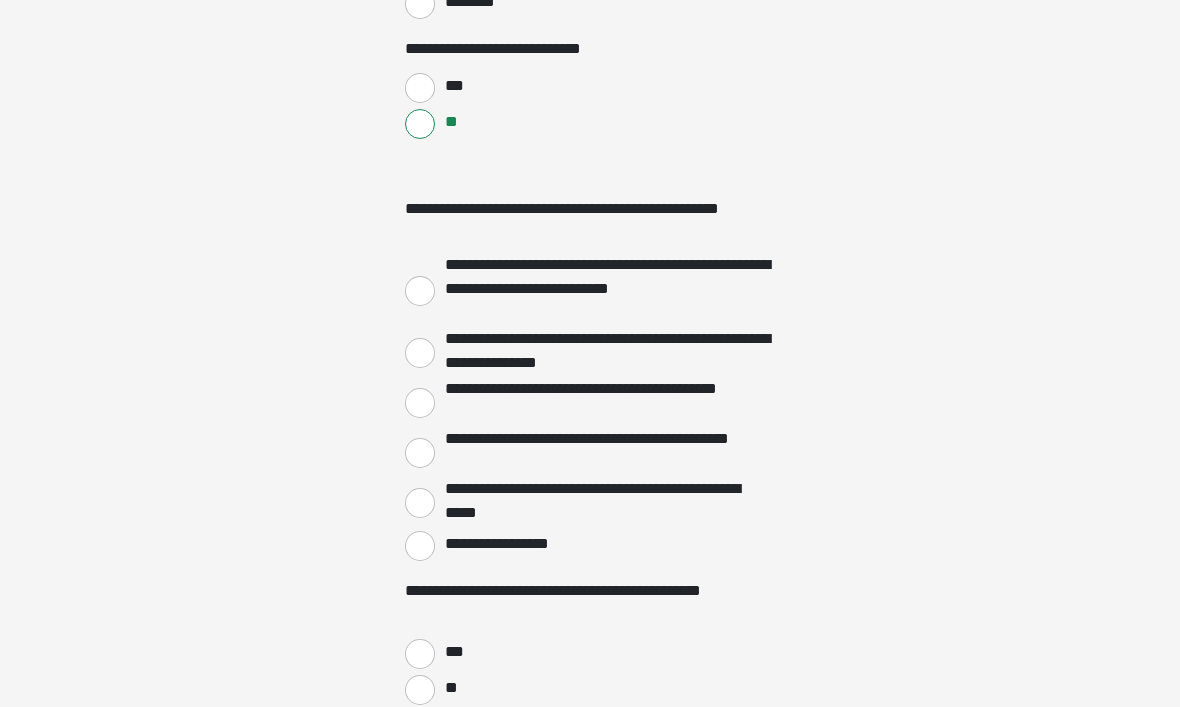 scroll, scrollTop: 3024, scrollLeft: 0, axis: vertical 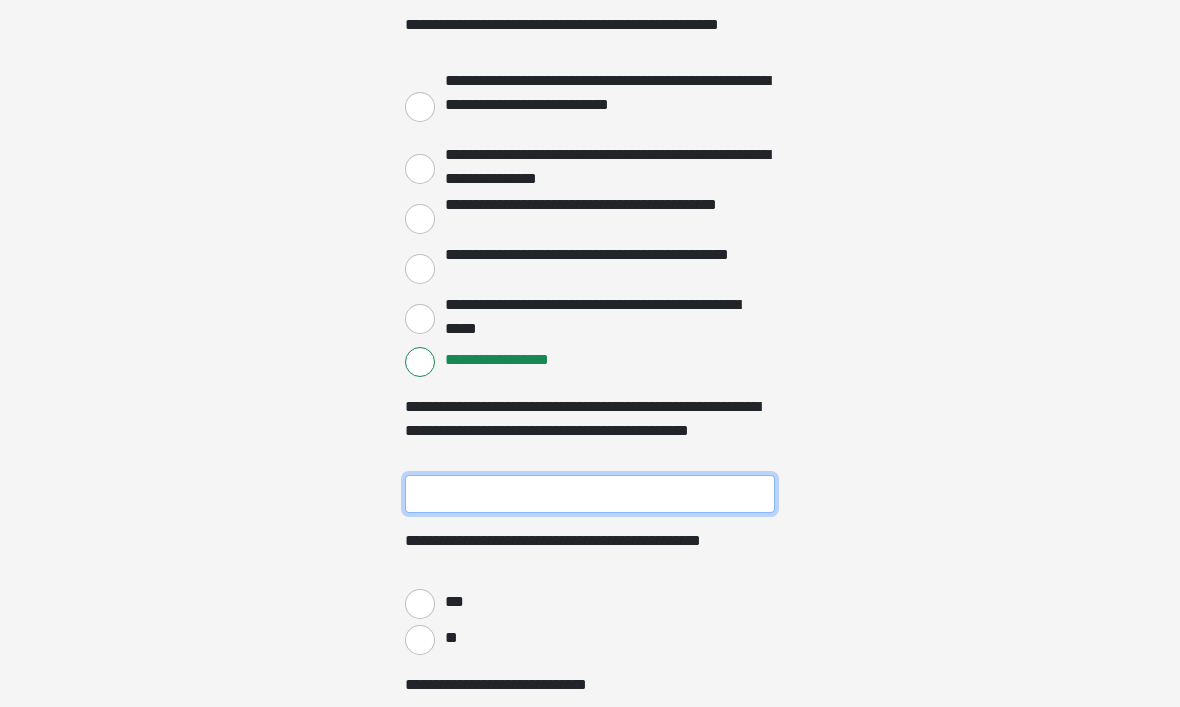 click on "**********" at bounding box center (590, 494) 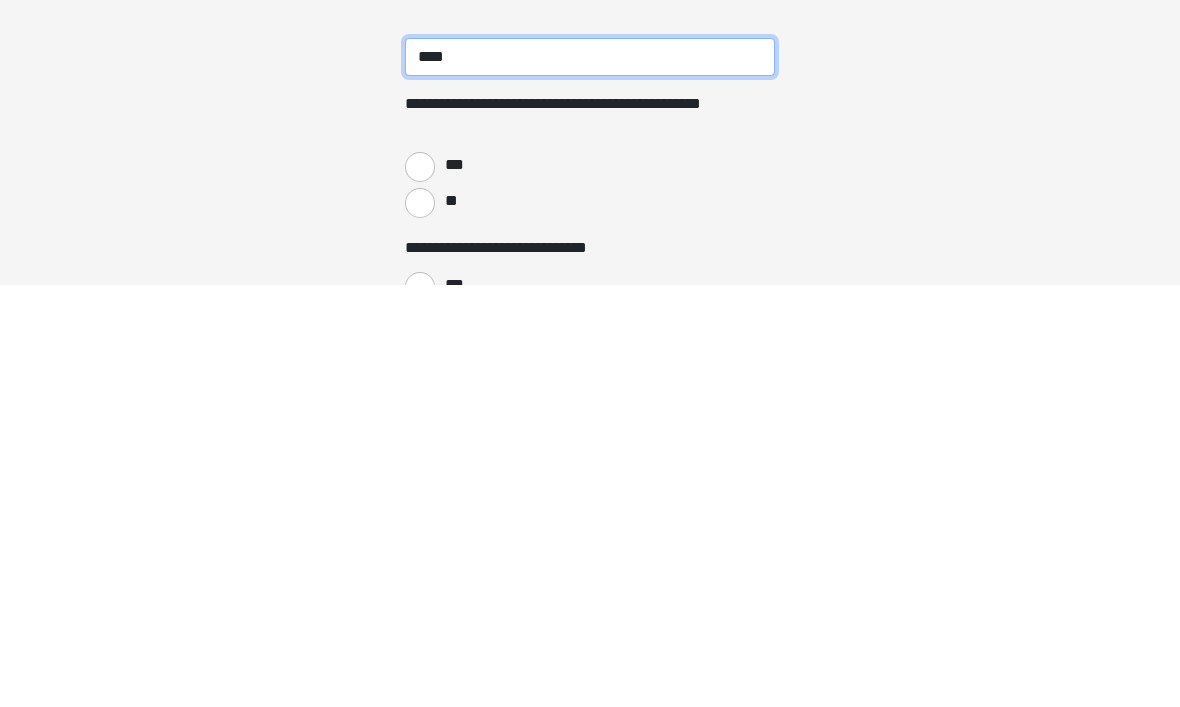 scroll, scrollTop: 3232, scrollLeft: 0, axis: vertical 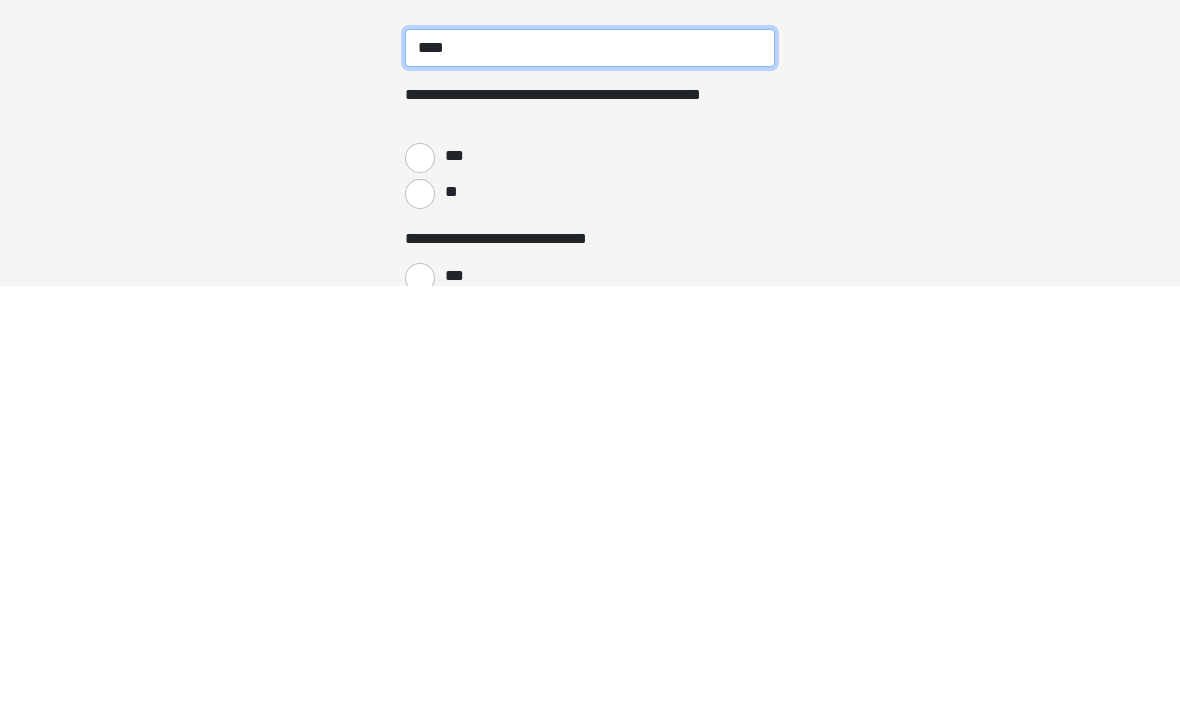 type on "****" 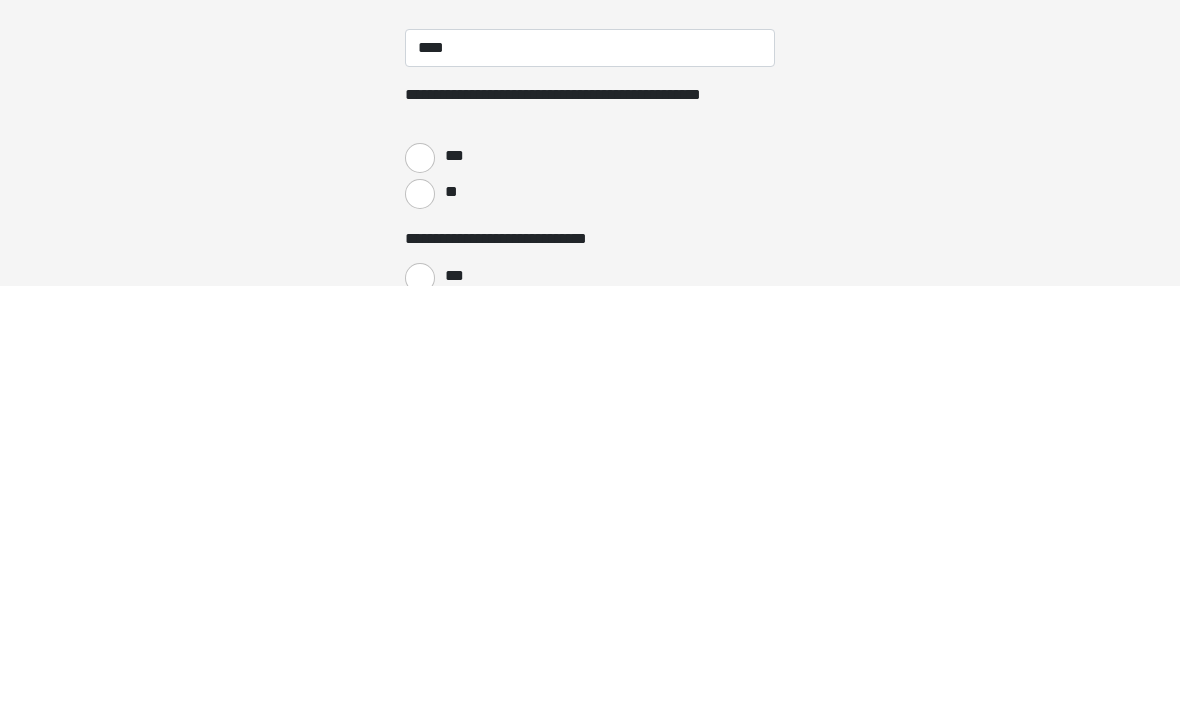 click on "***" at bounding box center (420, 580) 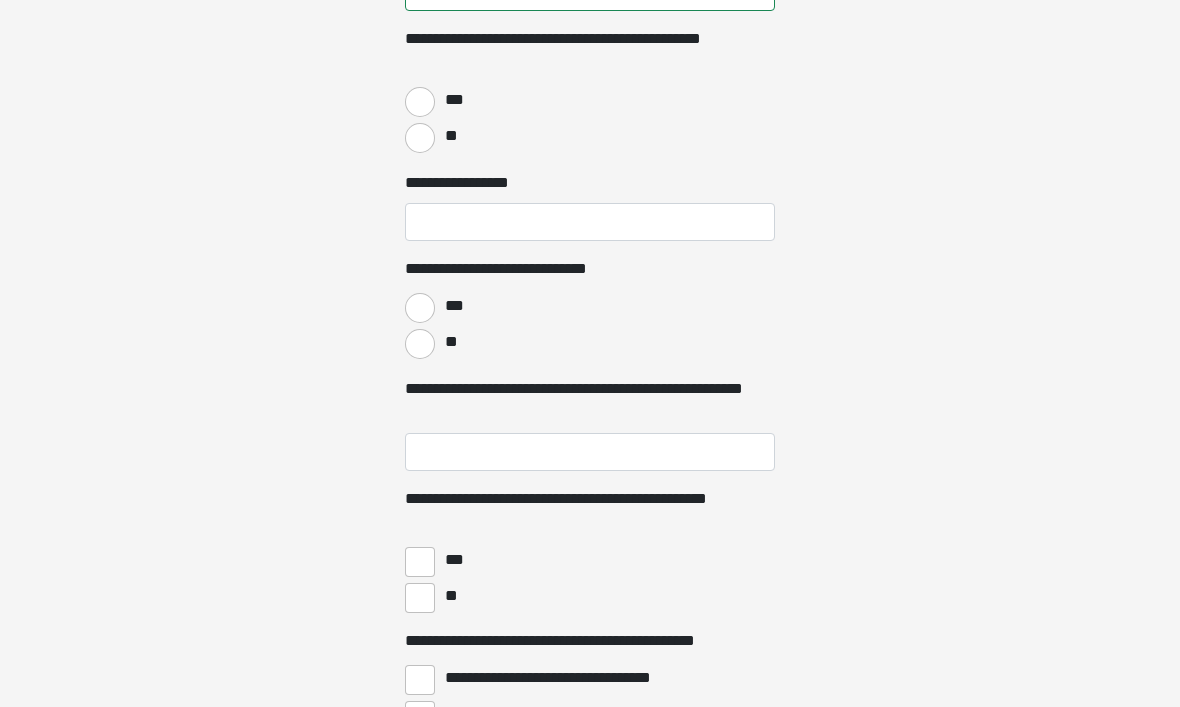scroll, scrollTop: 3711, scrollLeft: 0, axis: vertical 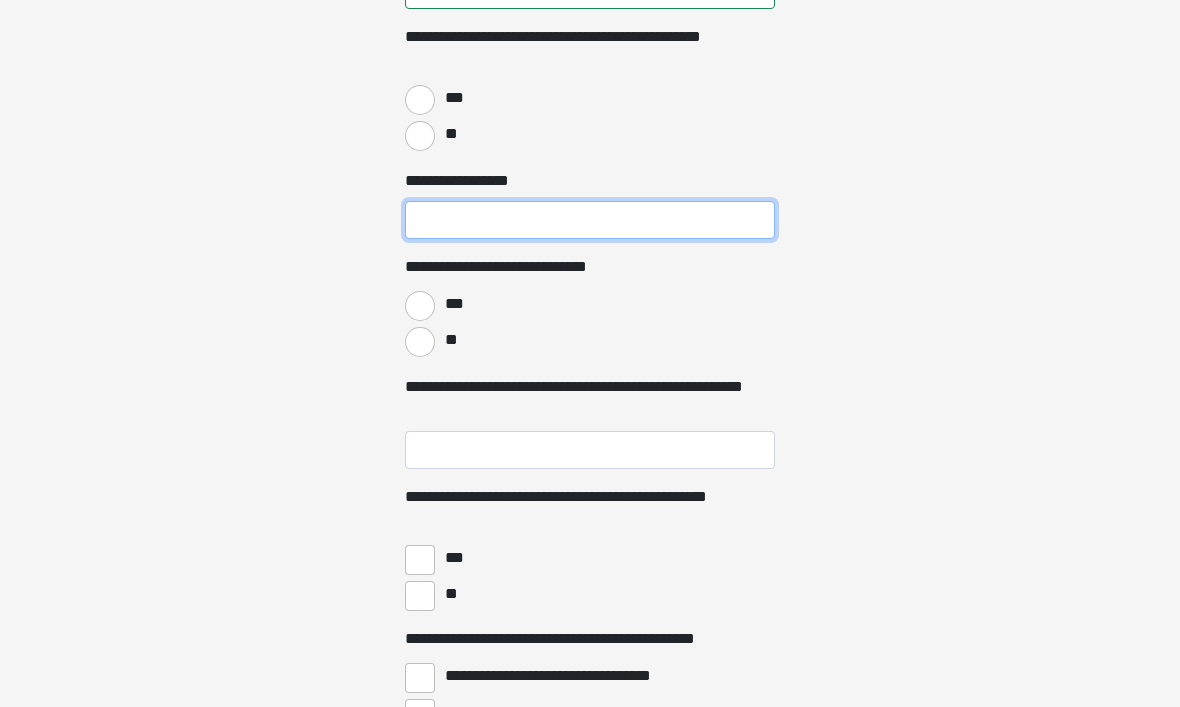 click on "**********" at bounding box center (590, 221) 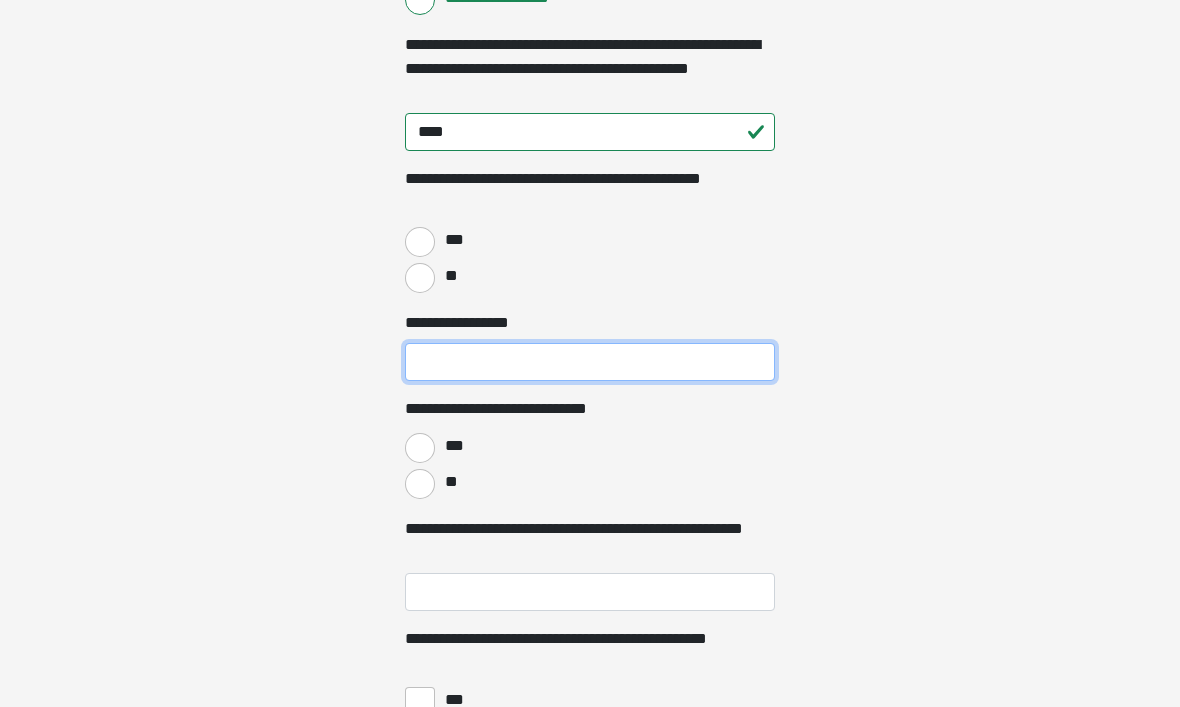 scroll, scrollTop: 3570, scrollLeft: 0, axis: vertical 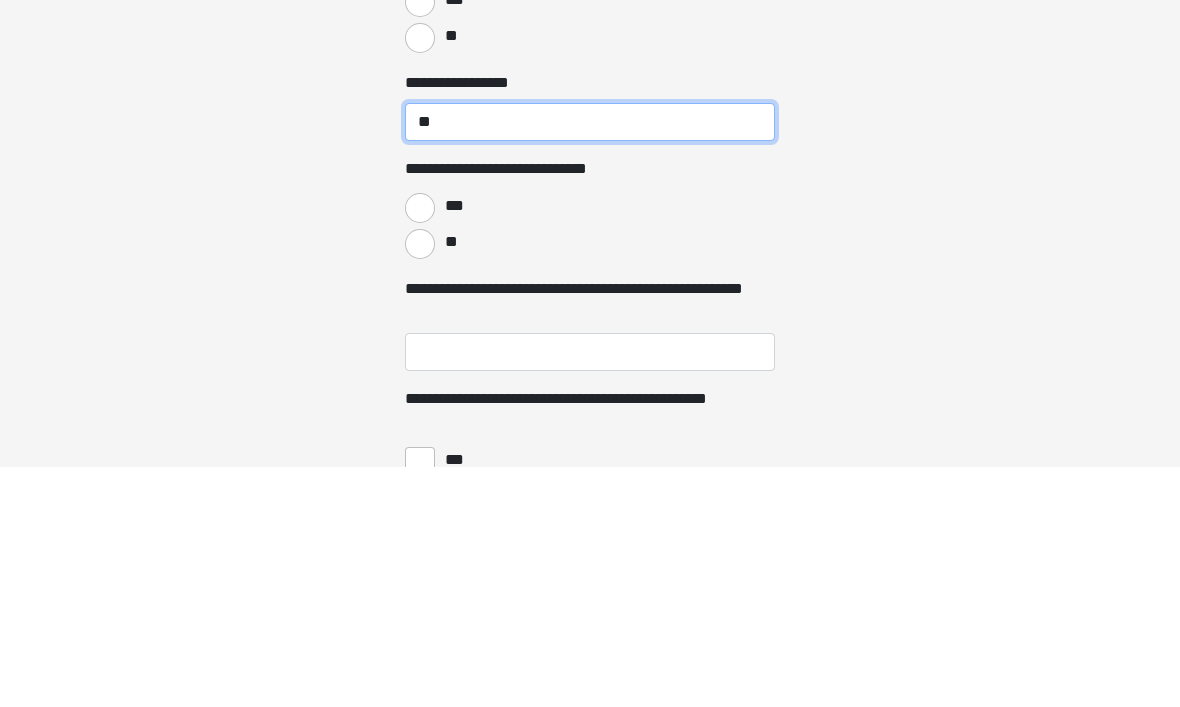 type on "**" 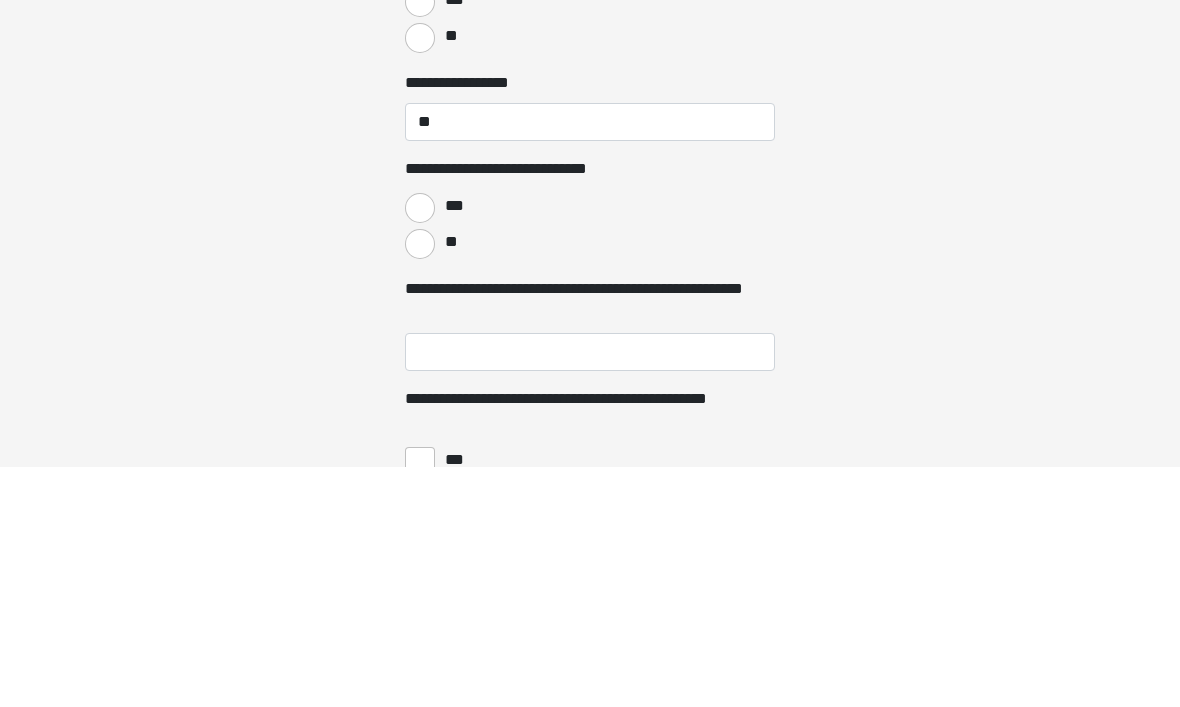 click on "**" at bounding box center [420, 484] 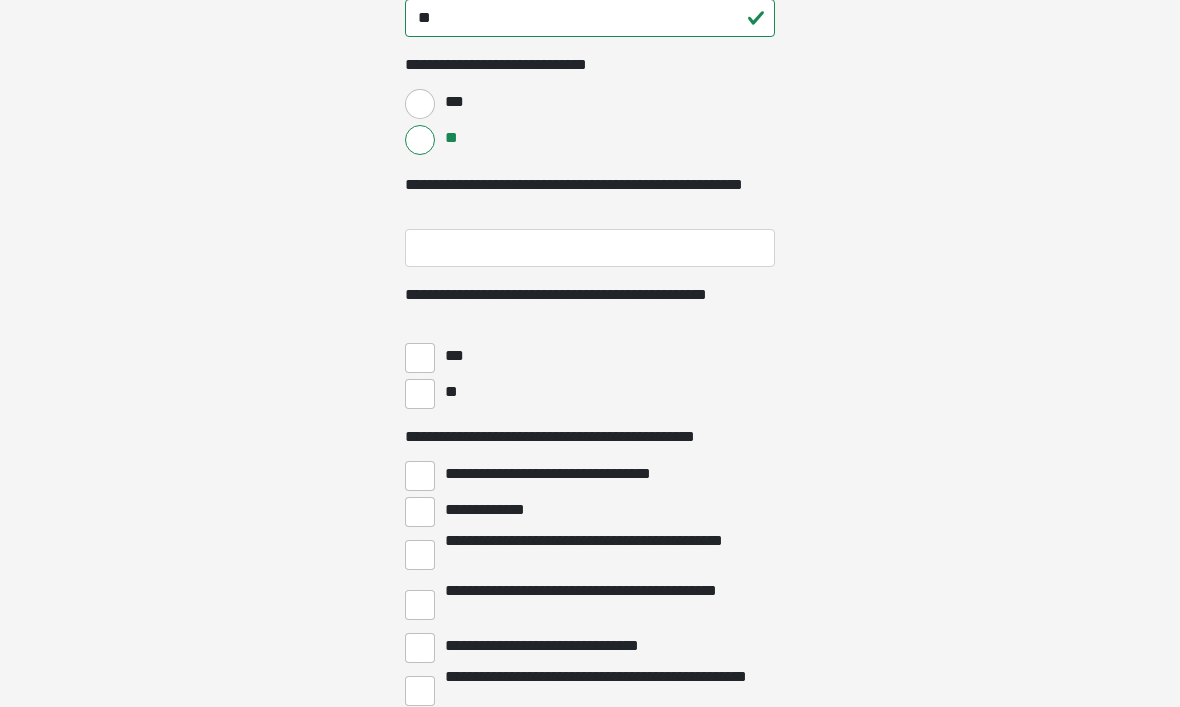 scroll, scrollTop: 3914, scrollLeft: 0, axis: vertical 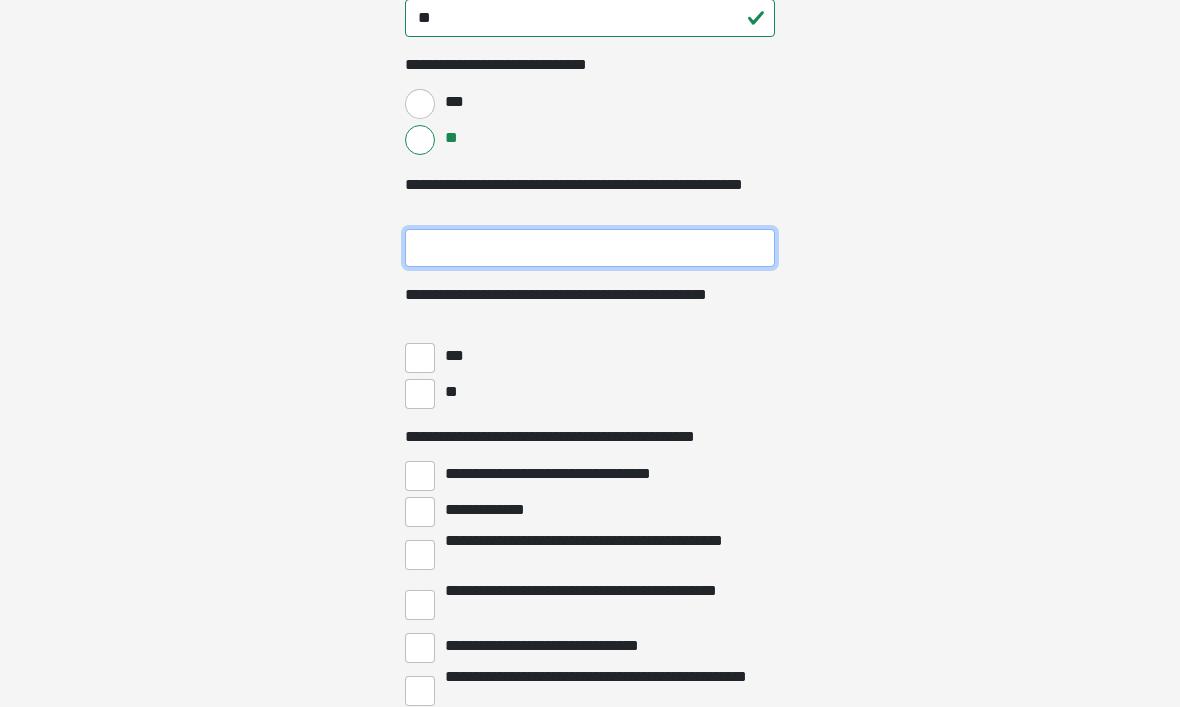 click on "**********" at bounding box center (590, 248) 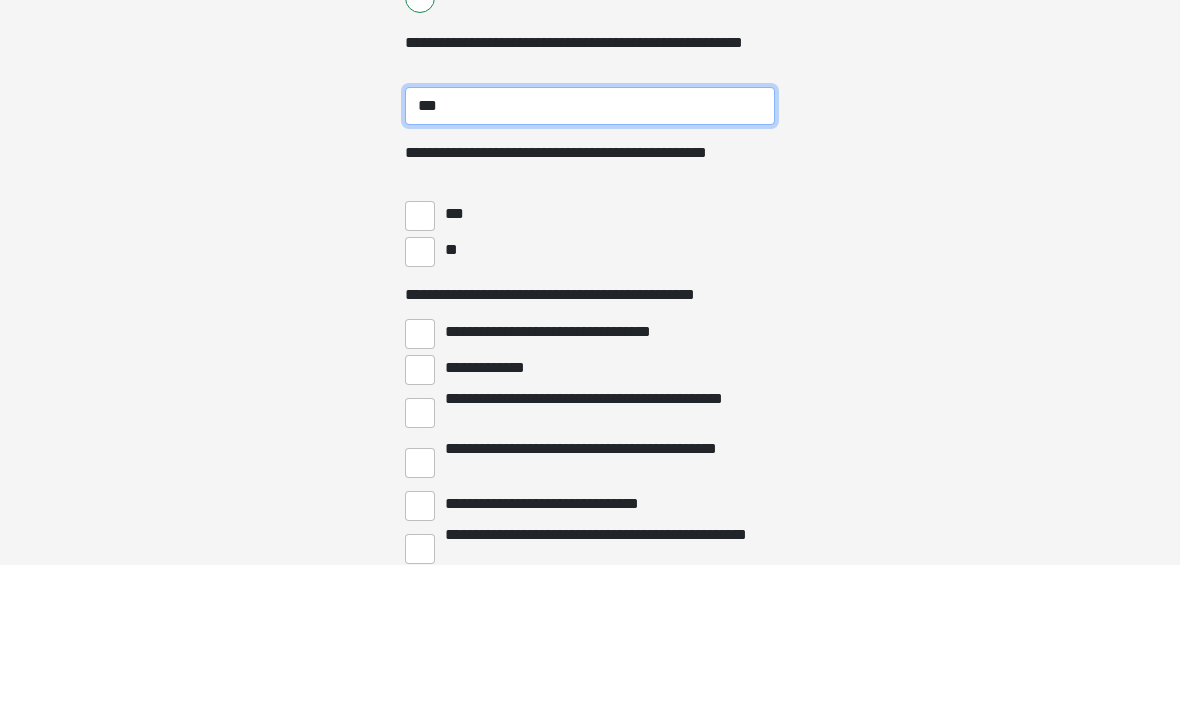 type on "***" 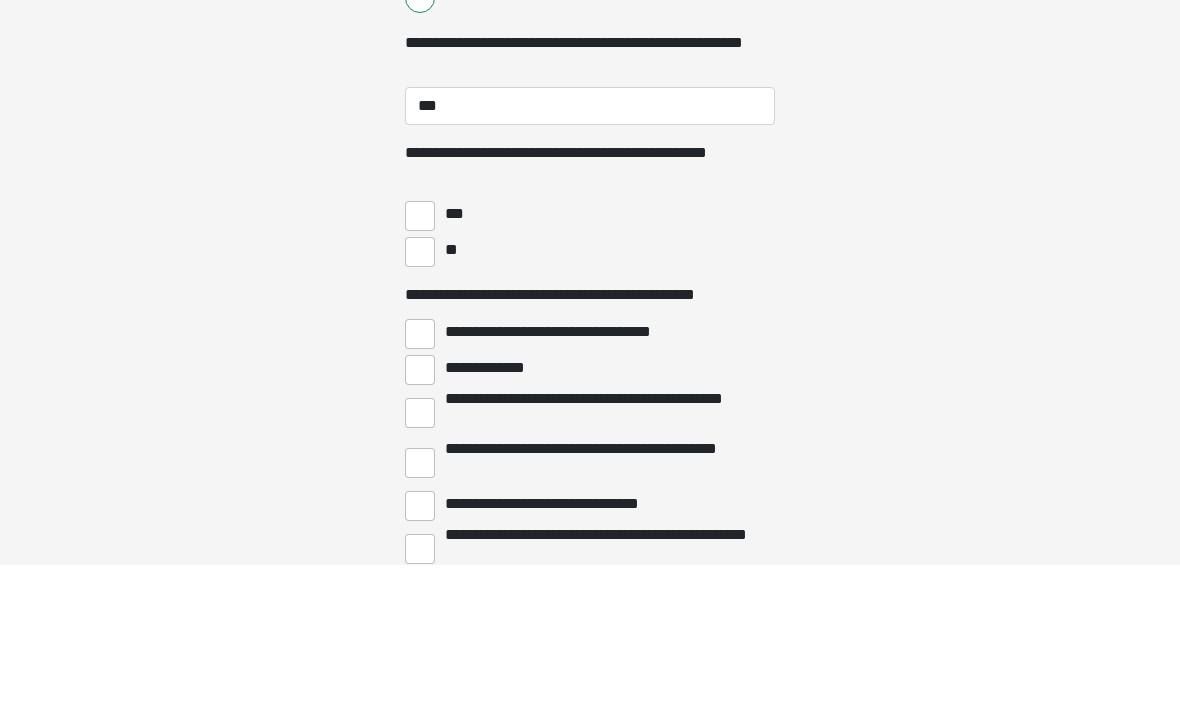 click on "**" at bounding box center [420, 394] 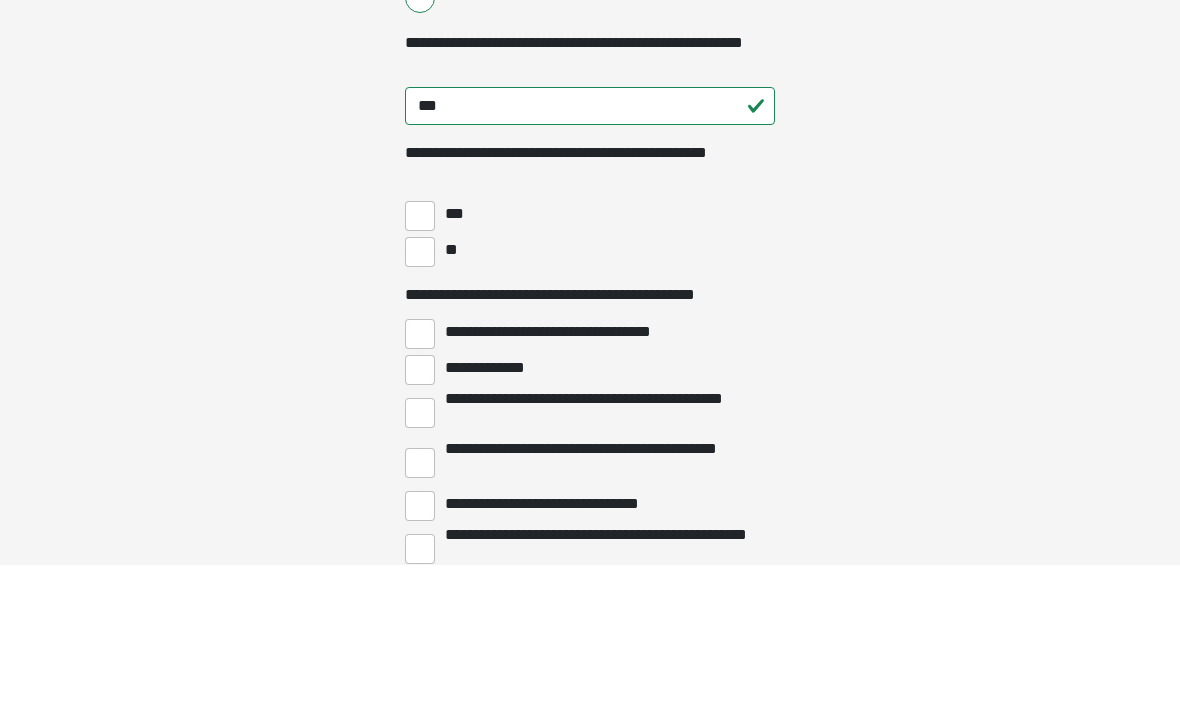 scroll, scrollTop: 4056, scrollLeft: 0, axis: vertical 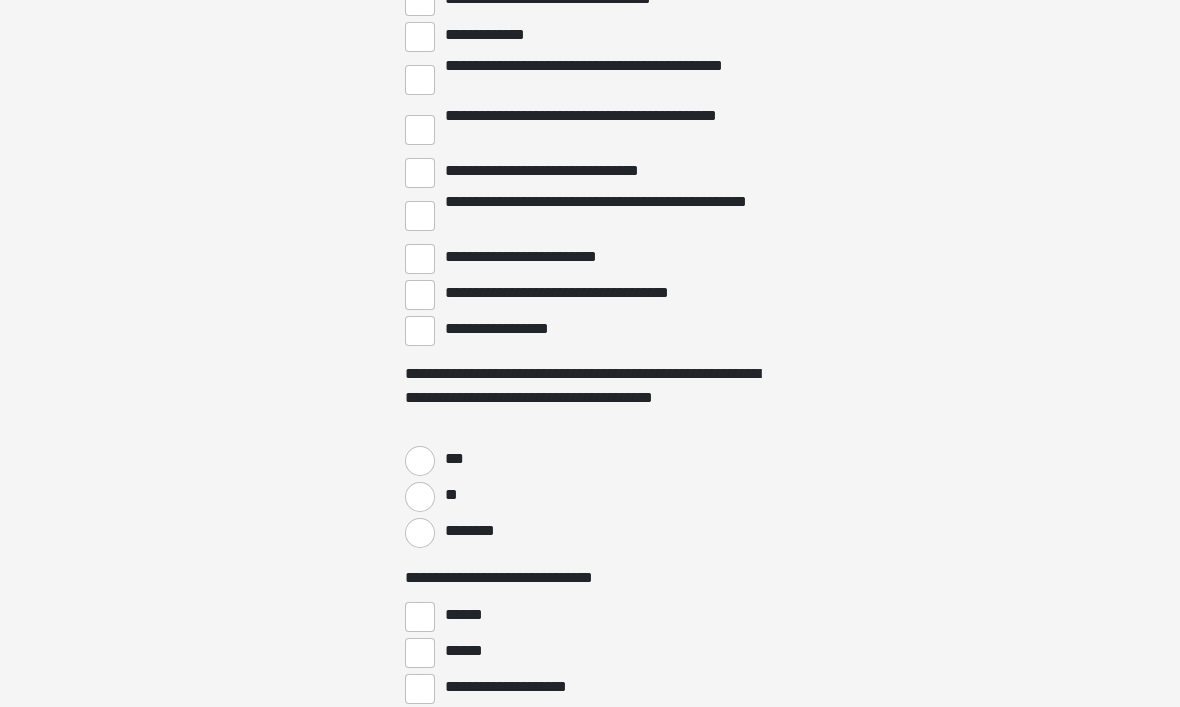 click on "**********" at bounding box center [420, 217] 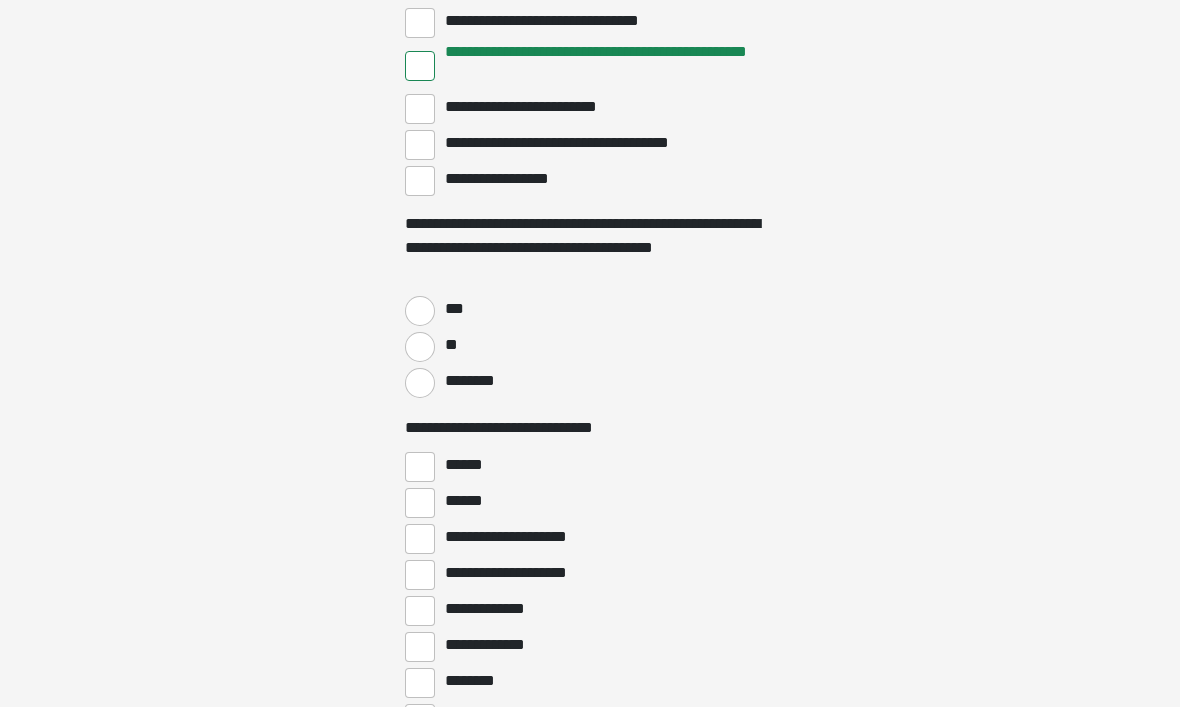 scroll, scrollTop: 4548, scrollLeft: 0, axis: vertical 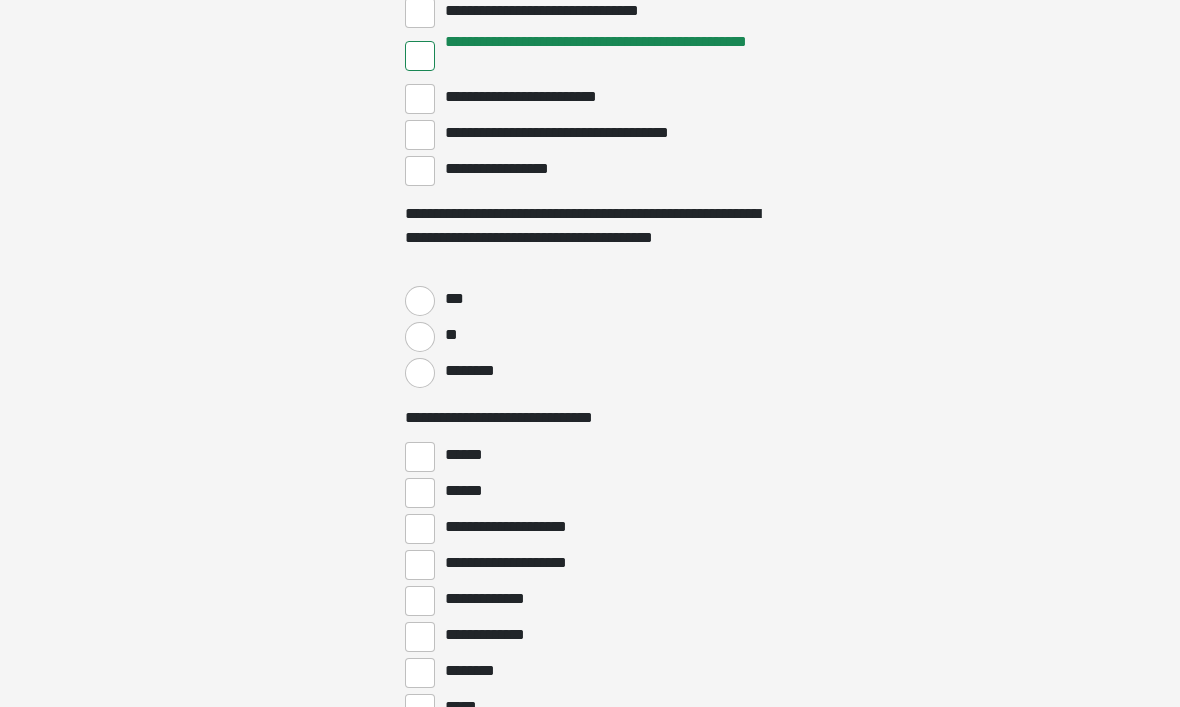 click on "**" at bounding box center (420, 338) 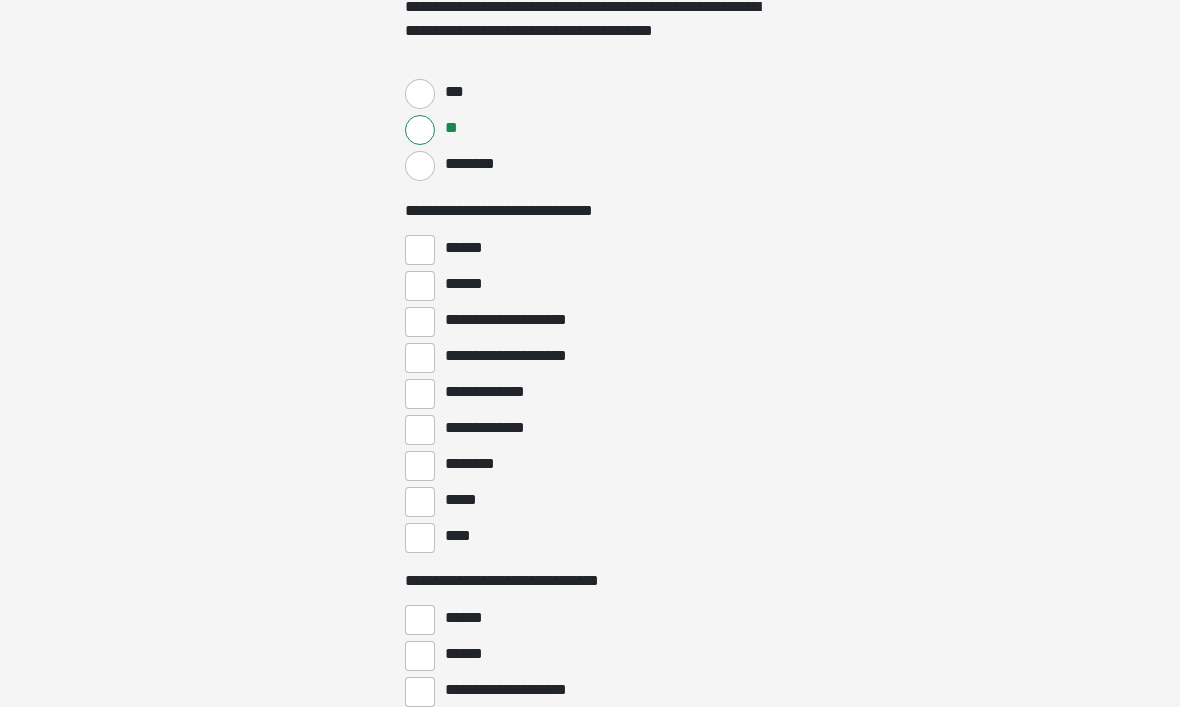 scroll, scrollTop: 4764, scrollLeft: 0, axis: vertical 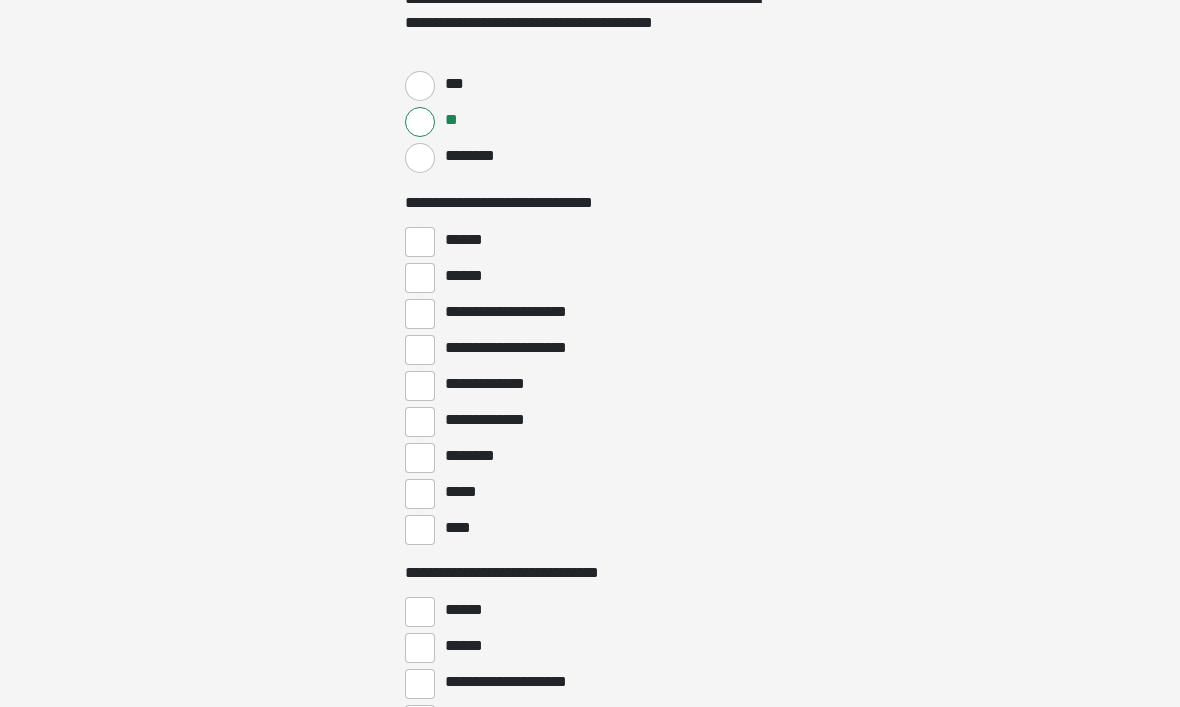 click on "**********" at bounding box center [420, 386] 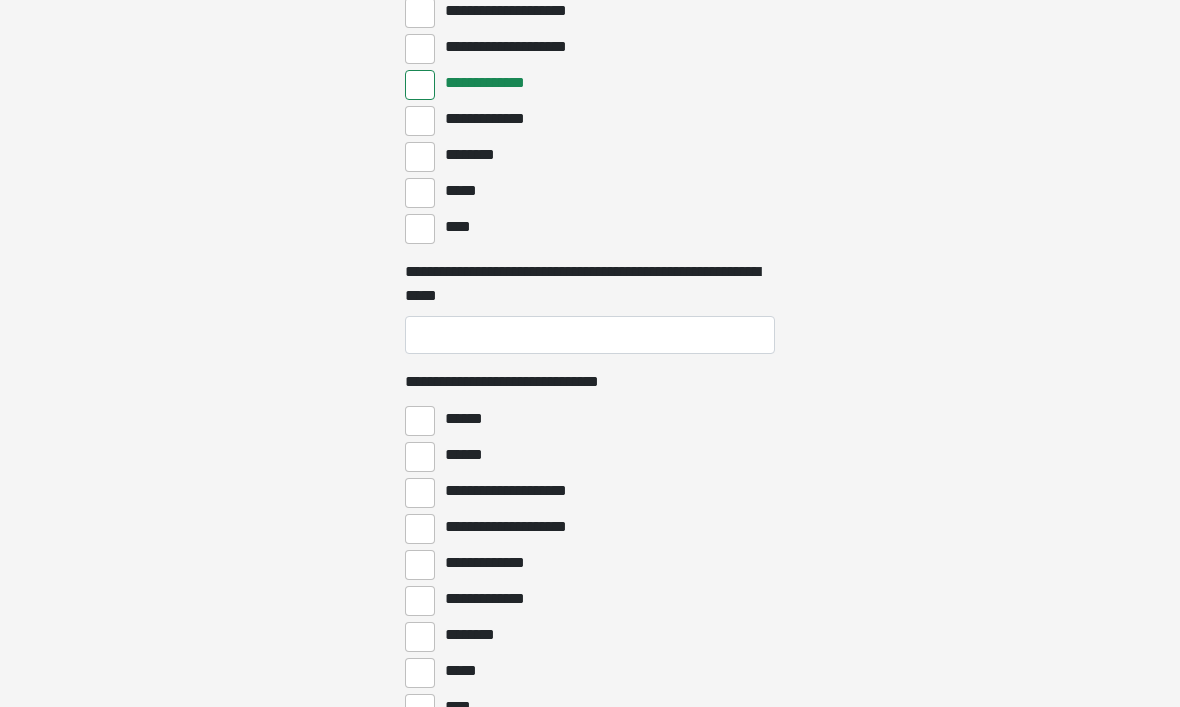 scroll, scrollTop: 5081, scrollLeft: 0, axis: vertical 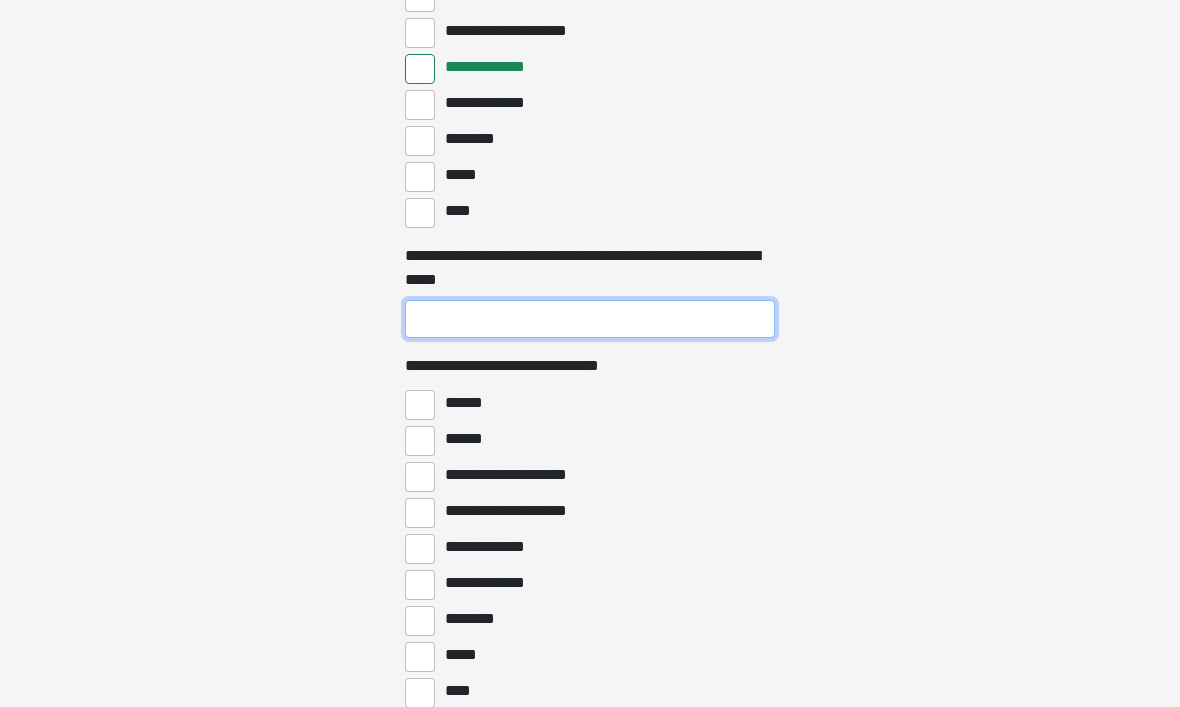 click on "**********" at bounding box center (590, 319) 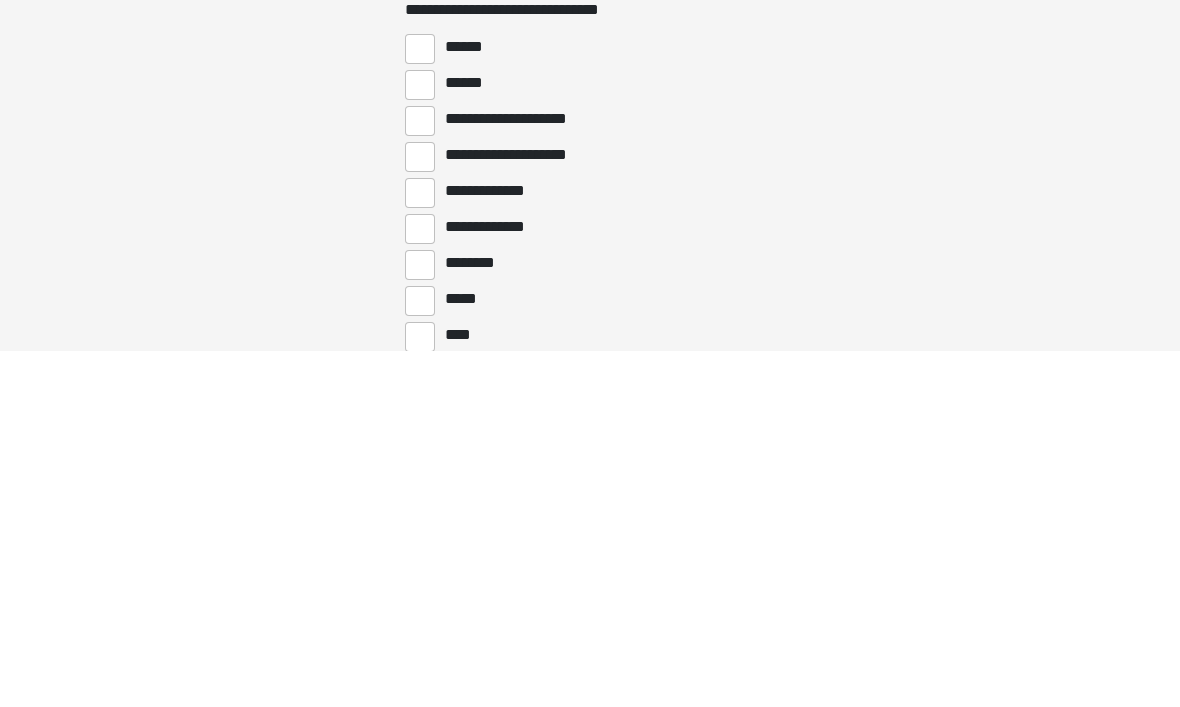type on "**" 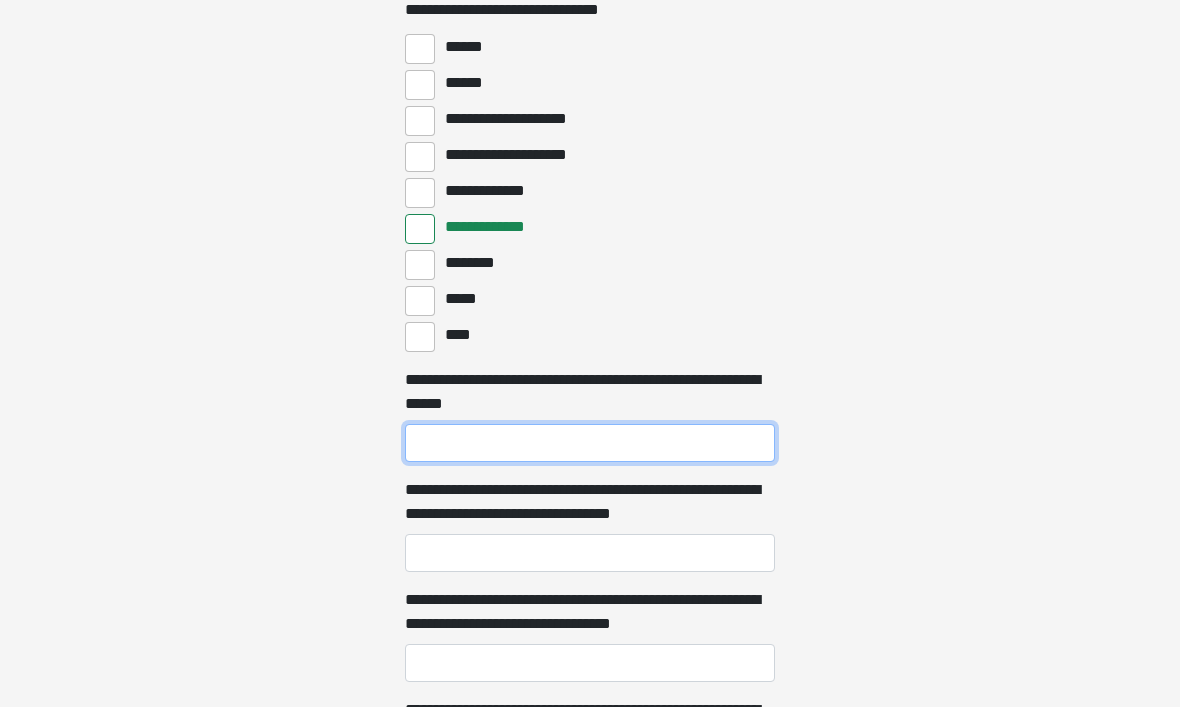 click on "**********" at bounding box center [590, 443] 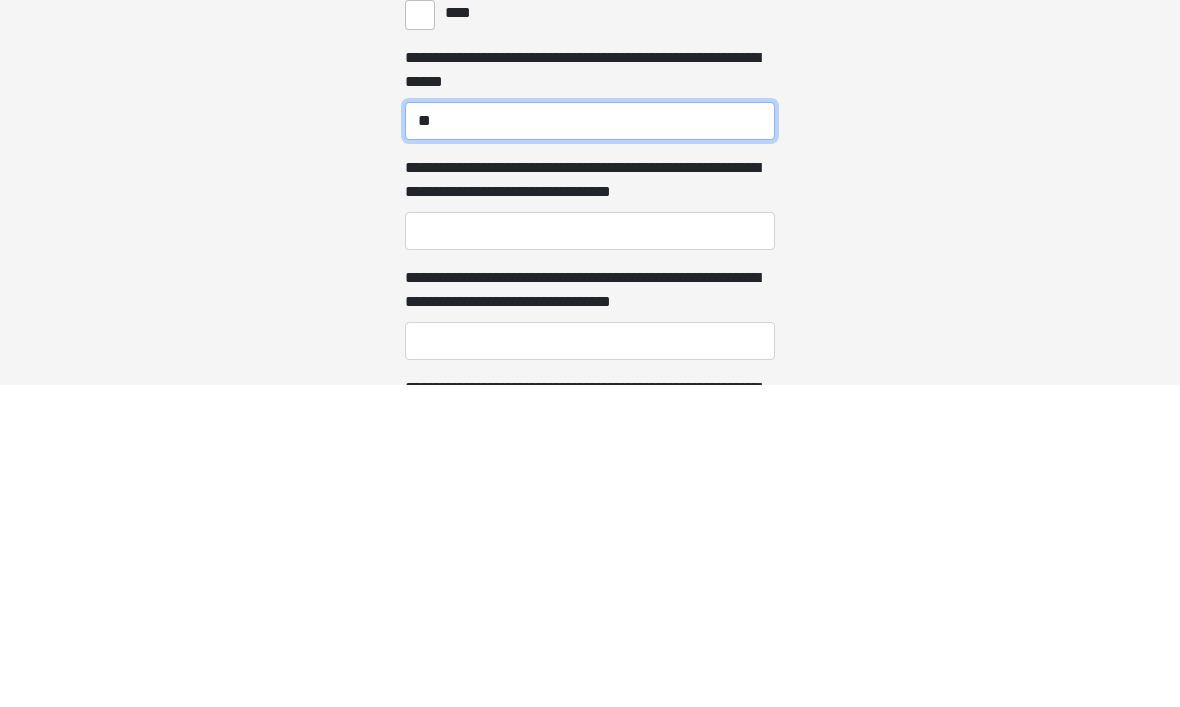 type on "**" 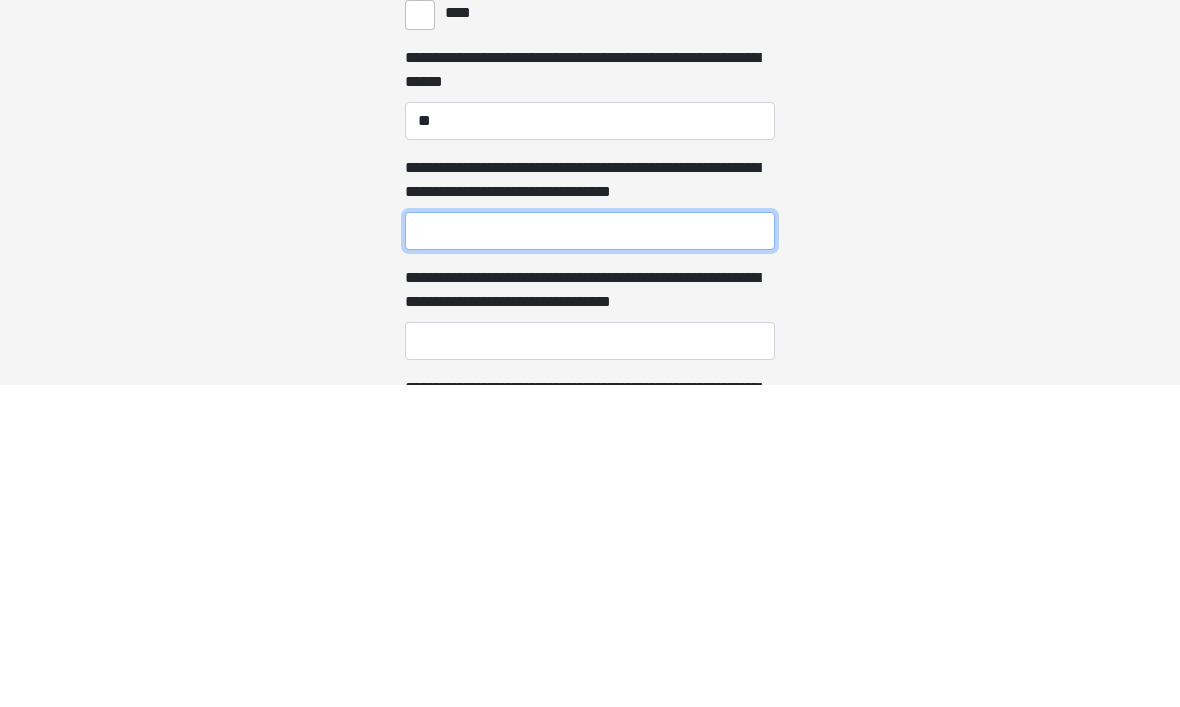 click on "**********" at bounding box center (590, 553) 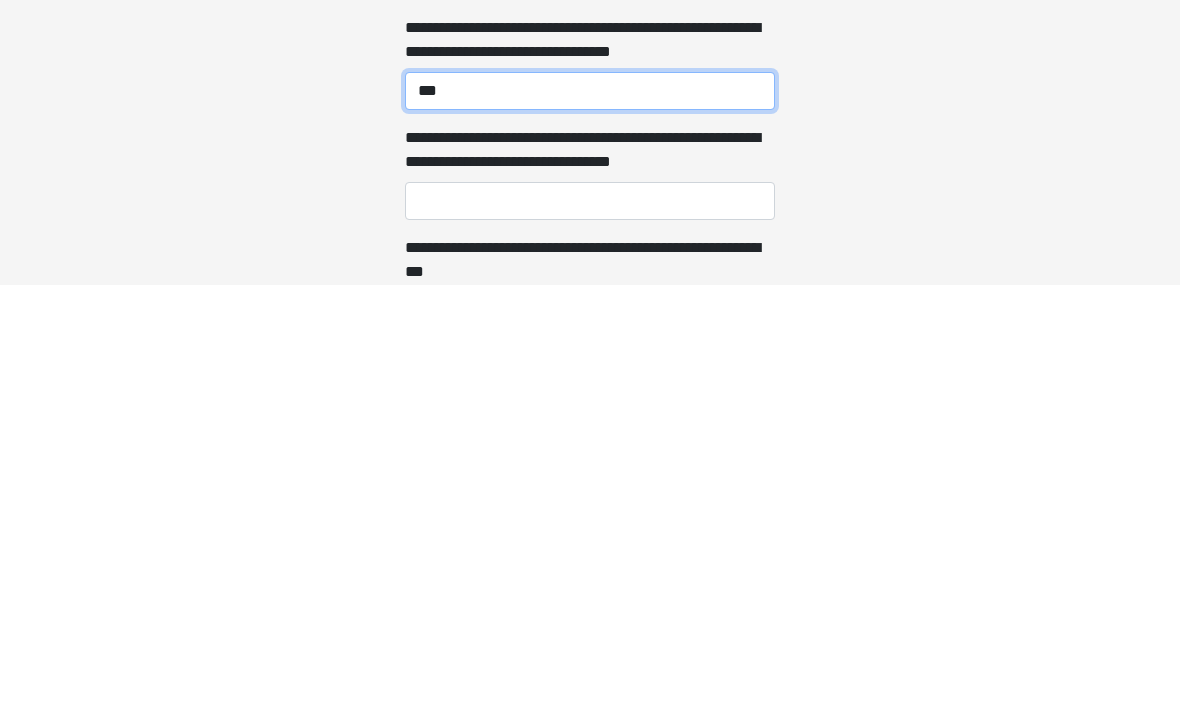 scroll, scrollTop: 5477, scrollLeft: 0, axis: vertical 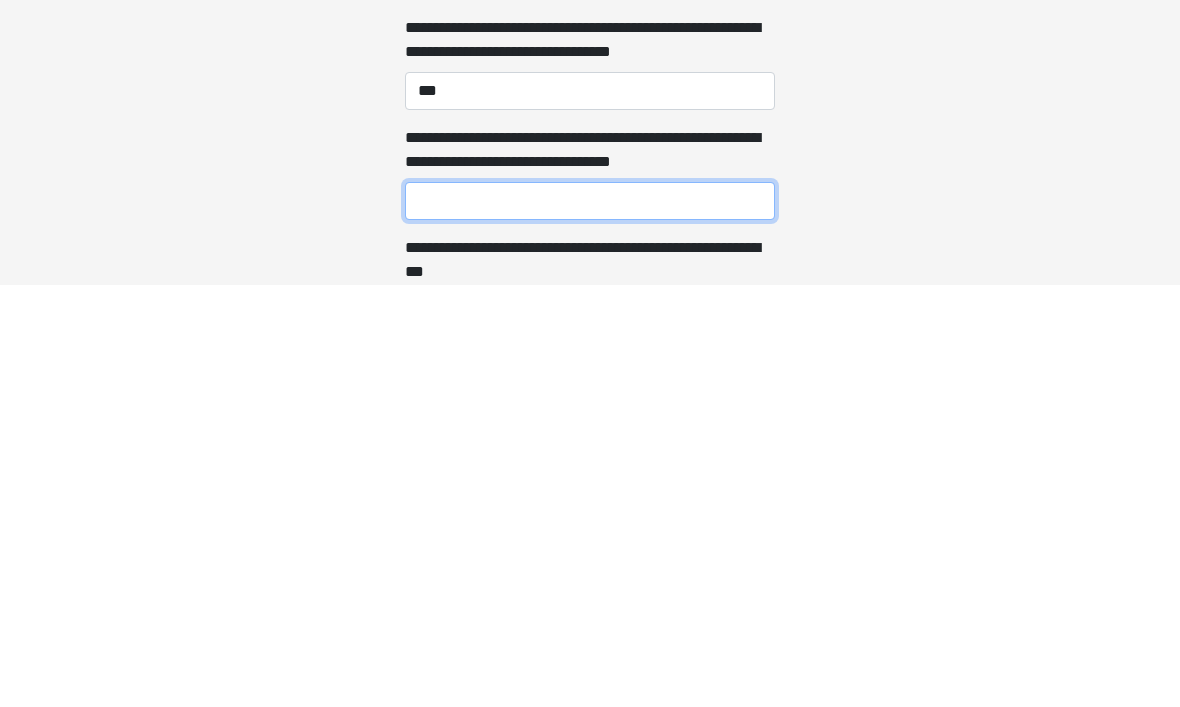 click on "**********" at bounding box center [590, 623] 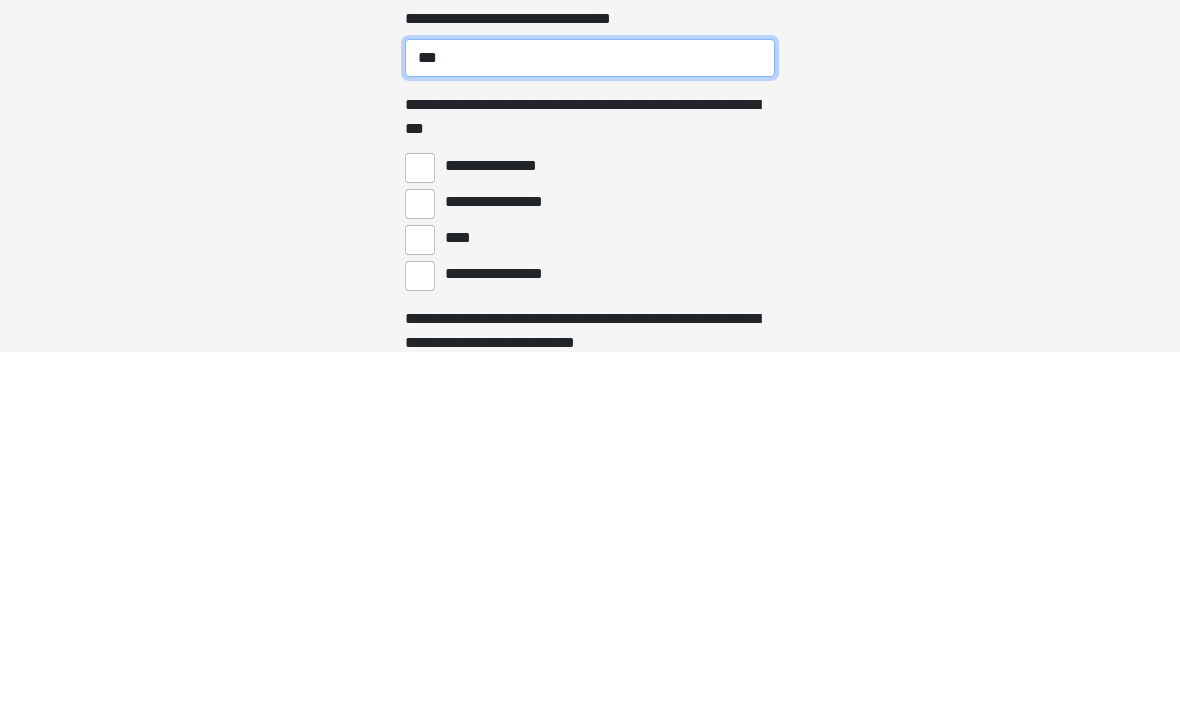 scroll, scrollTop: 5688, scrollLeft: 0, axis: vertical 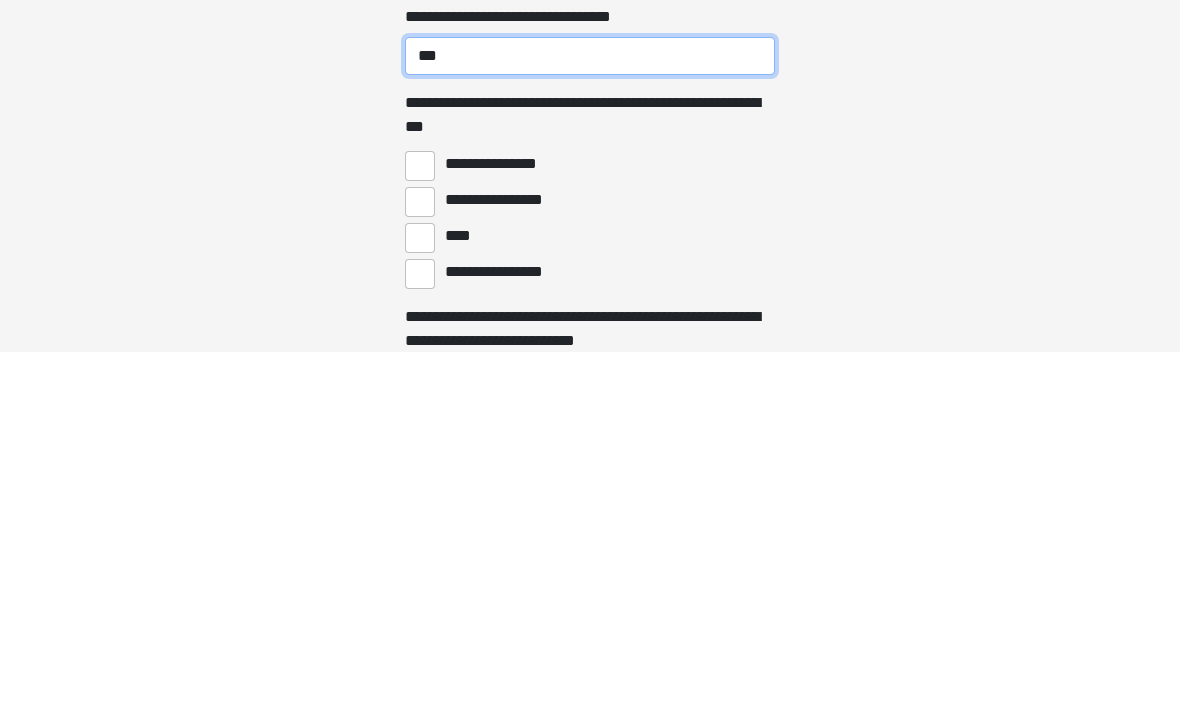 type on "***" 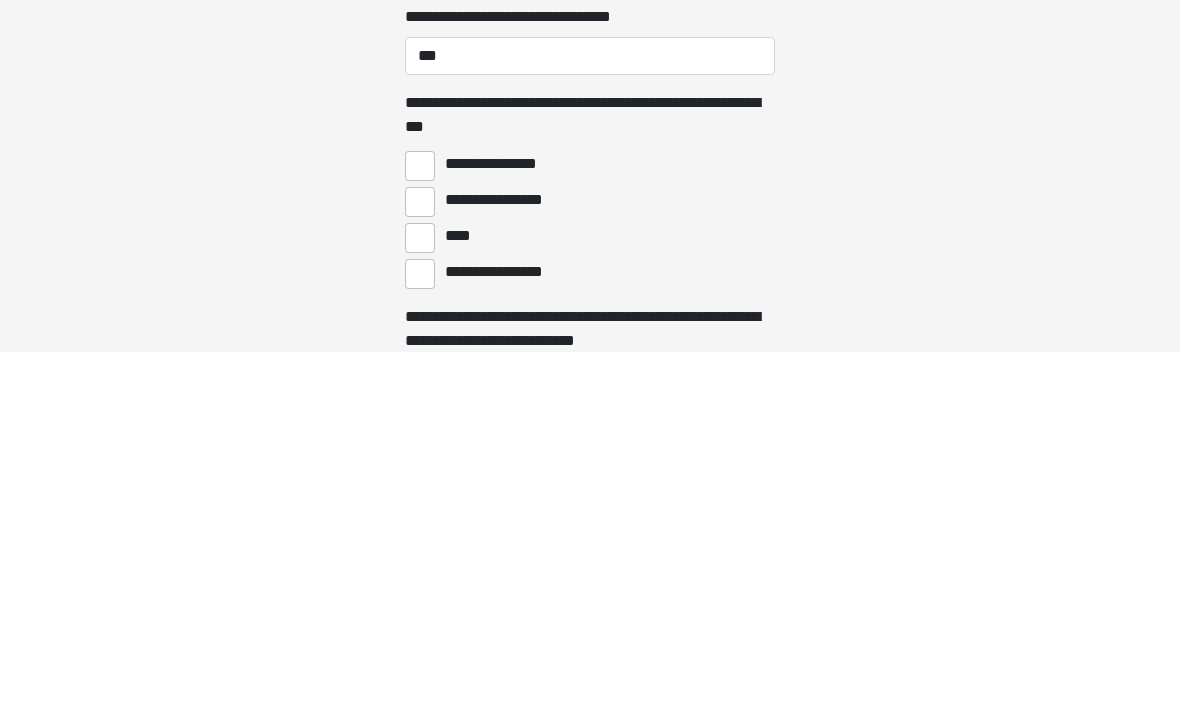 click on "****" at bounding box center (420, 594) 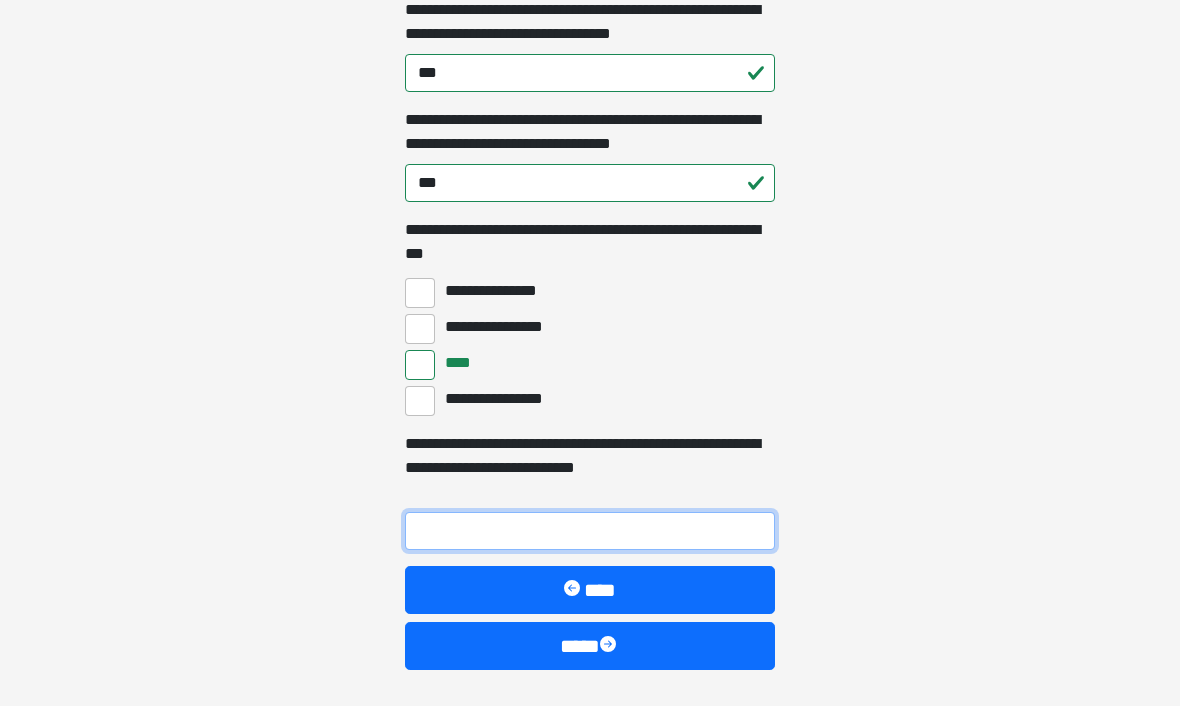 click on "**********" at bounding box center [590, 532] 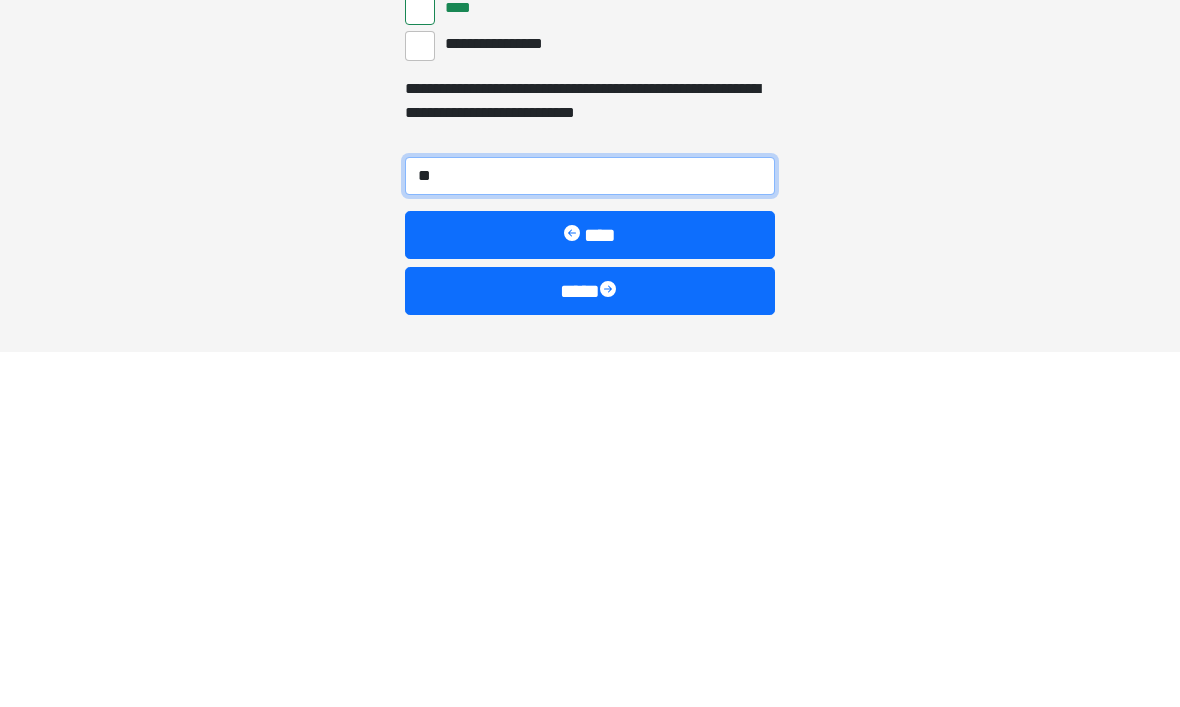 type on "***" 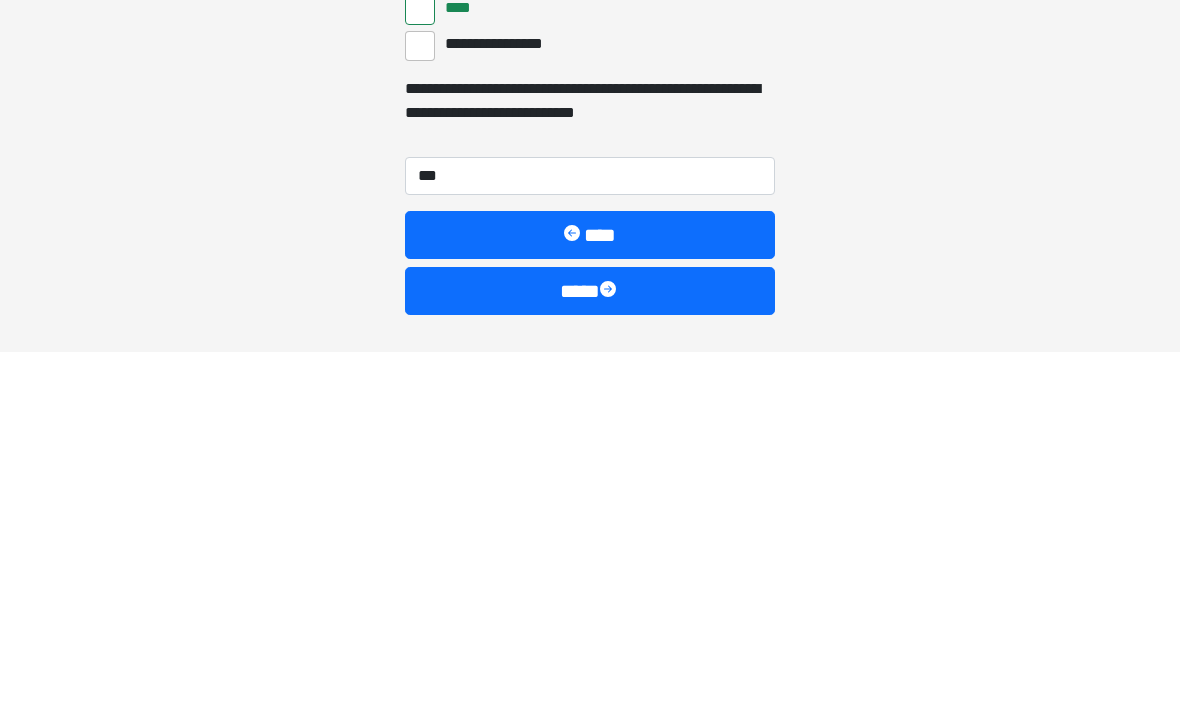 click on "****" at bounding box center [590, 647] 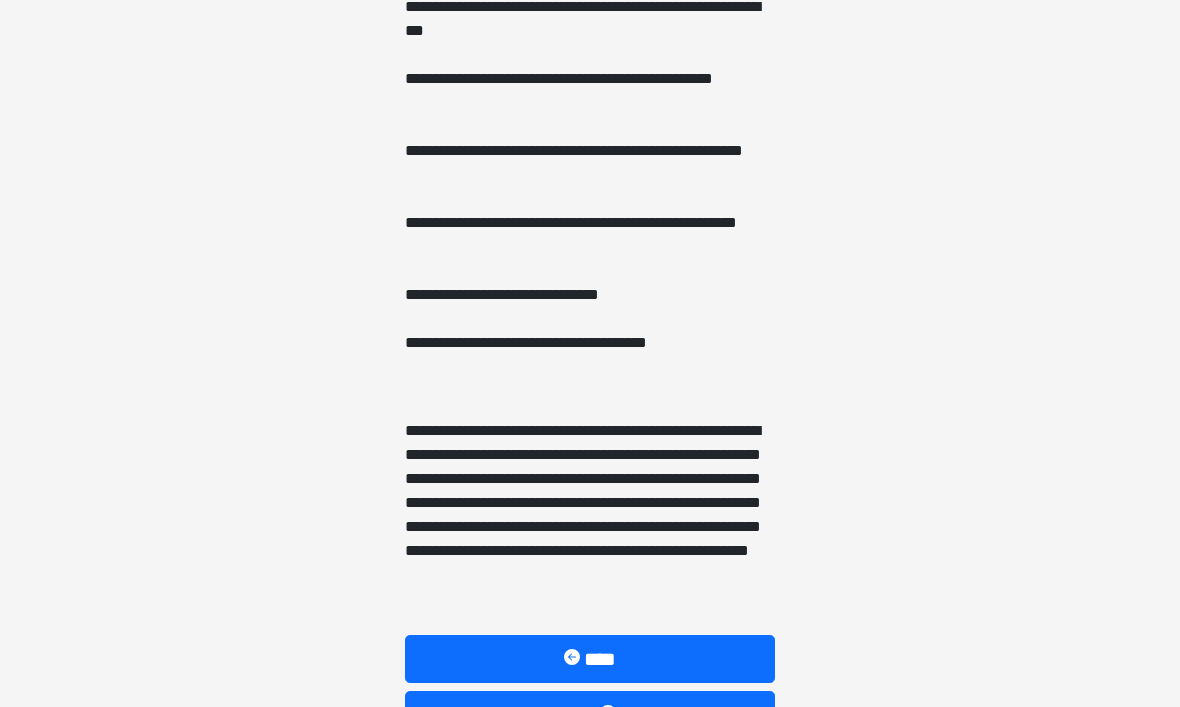 scroll, scrollTop: 1454, scrollLeft: 0, axis: vertical 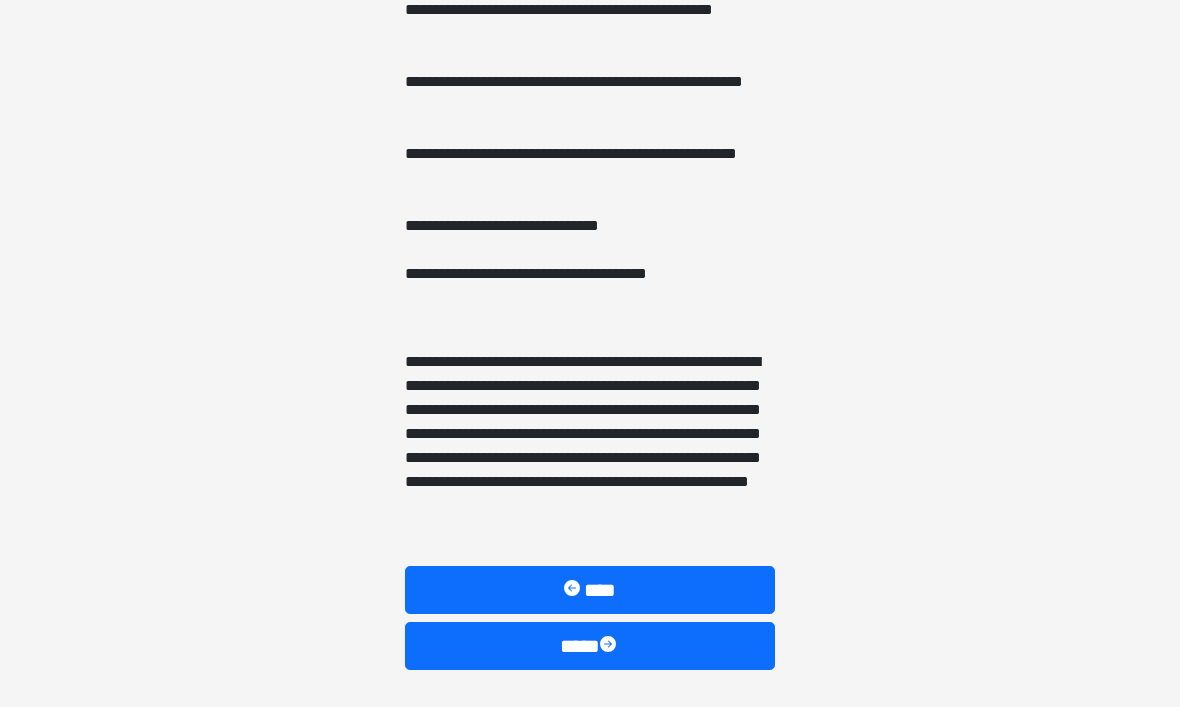 click at bounding box center [610, 647] 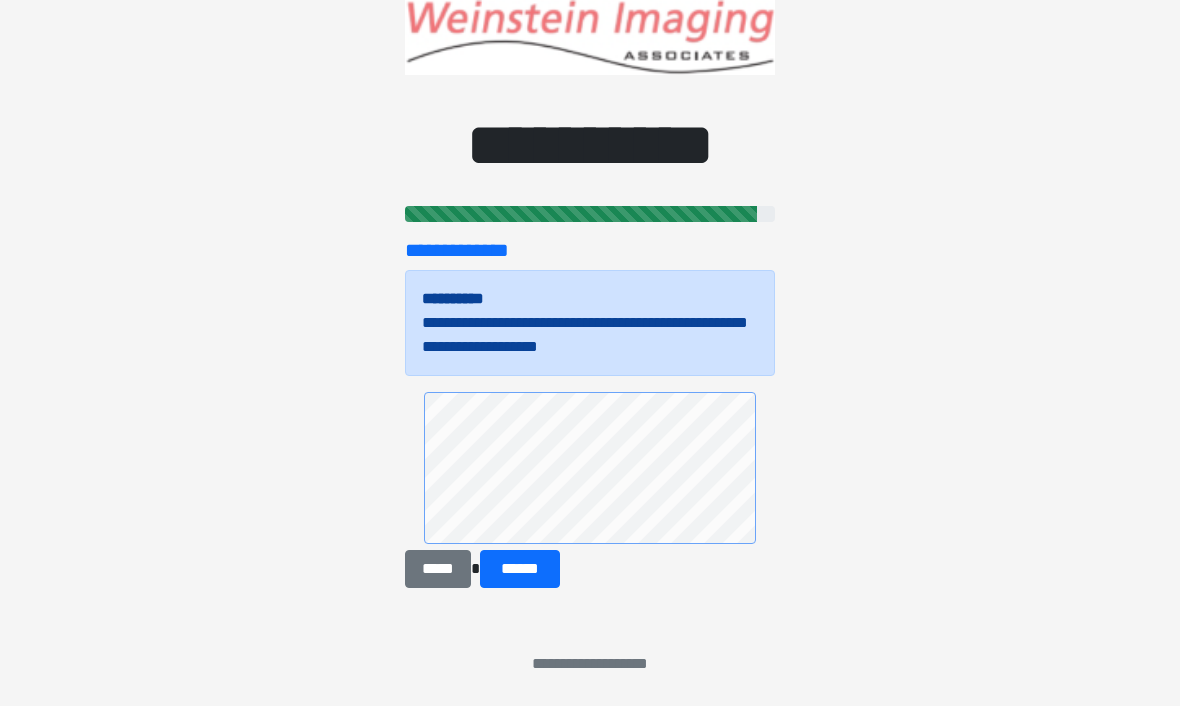 scroll, scrollTop: 55, scrollLeft: 0, axis: vertical 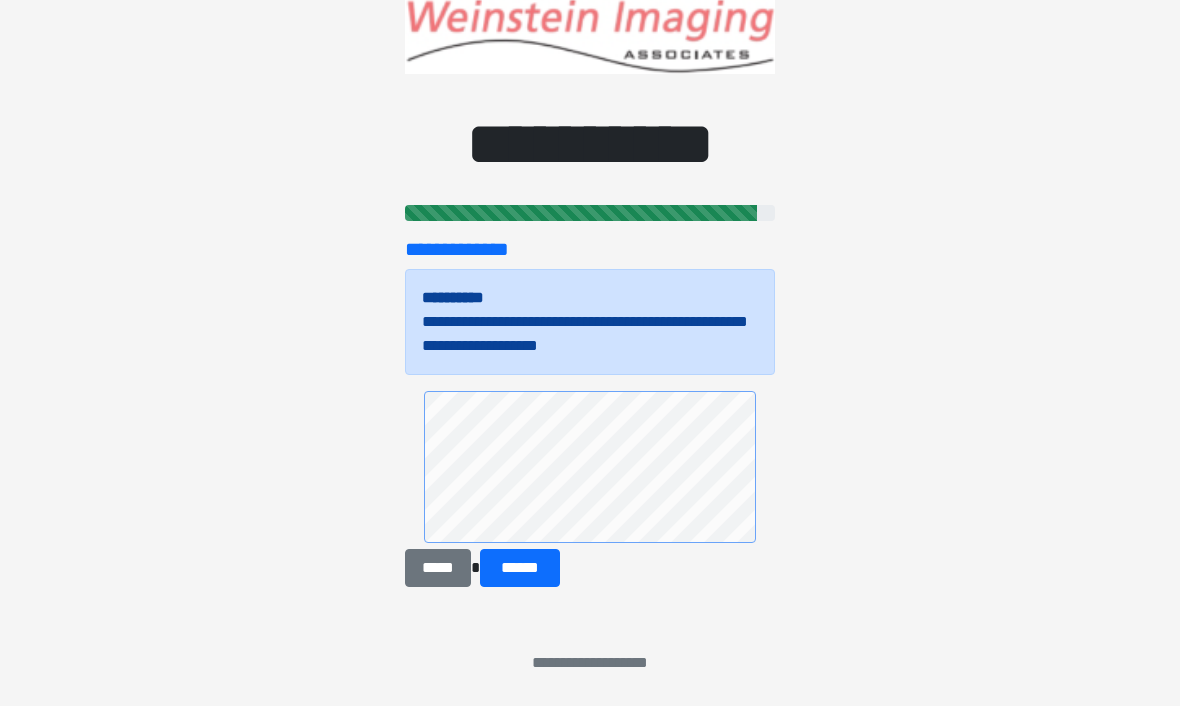 click on "******" at bounding box center [520, 569] 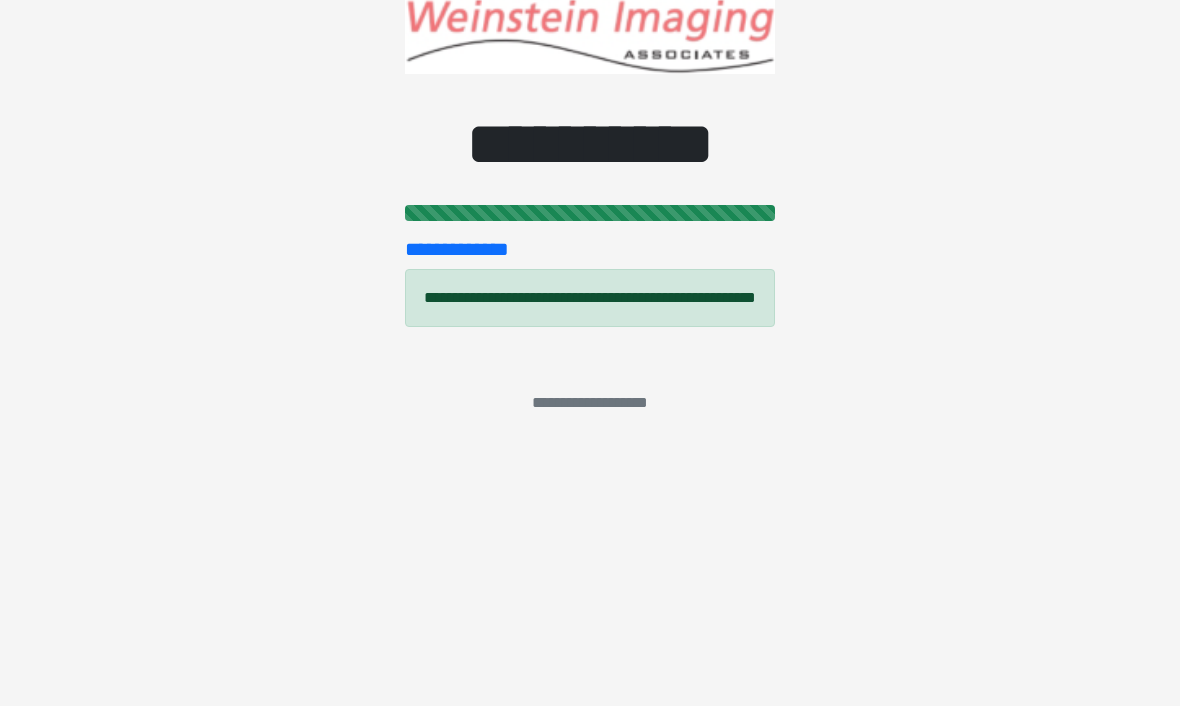 scroll, scrollTop: 0, scrollLeft: 0, axis: both 